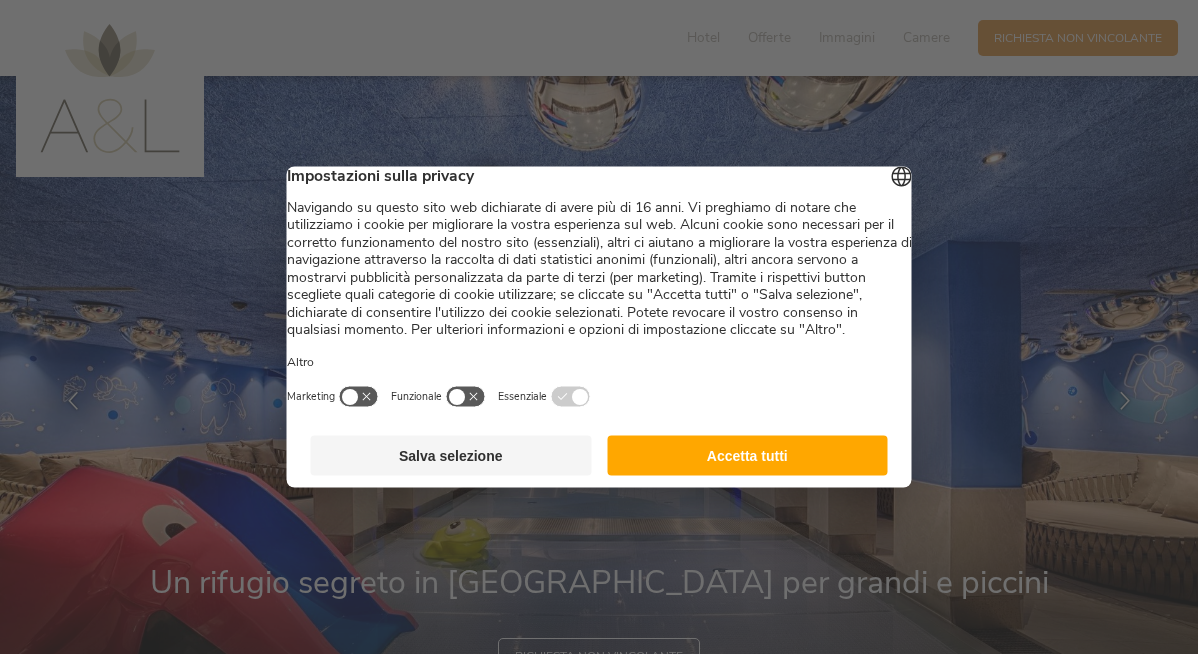 scroll, scrollTop: 0, scrollLeft: 0, axis: both 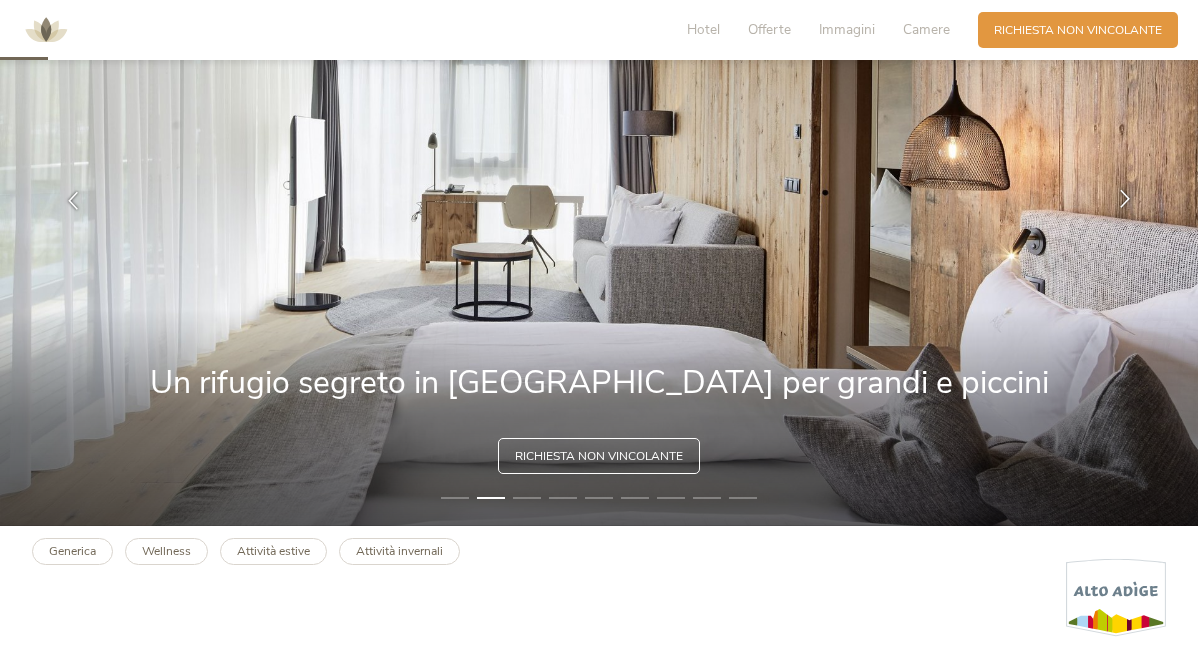 click at bounding box center (1125, 199) 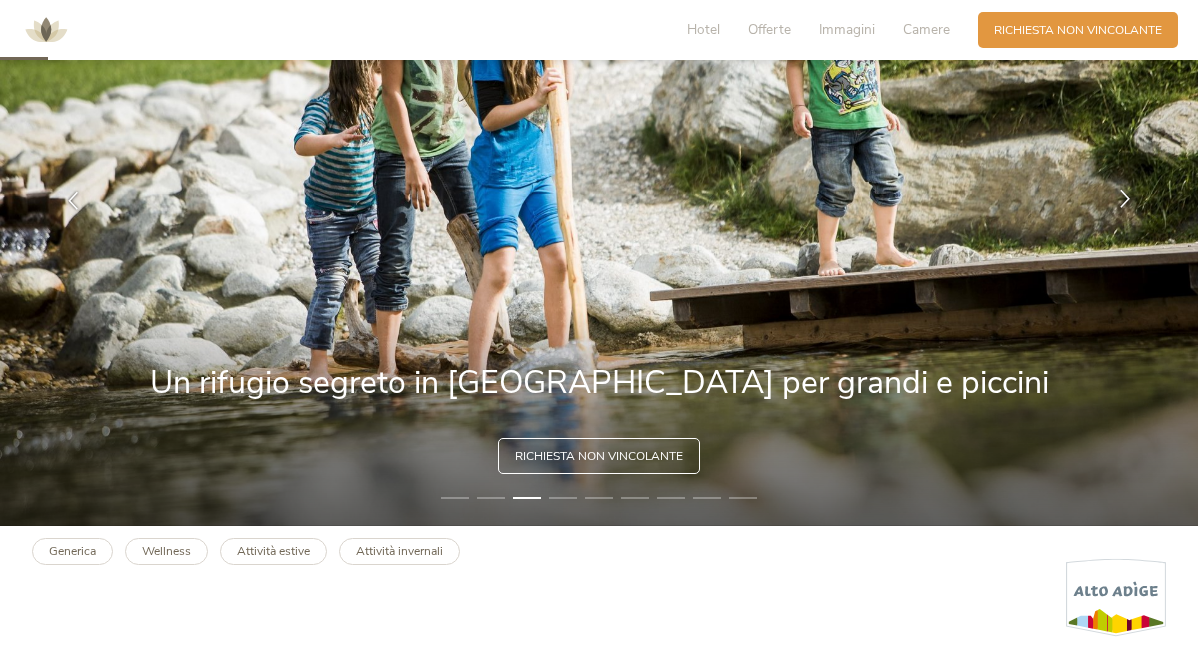 click at bounding box center (1125, 199) 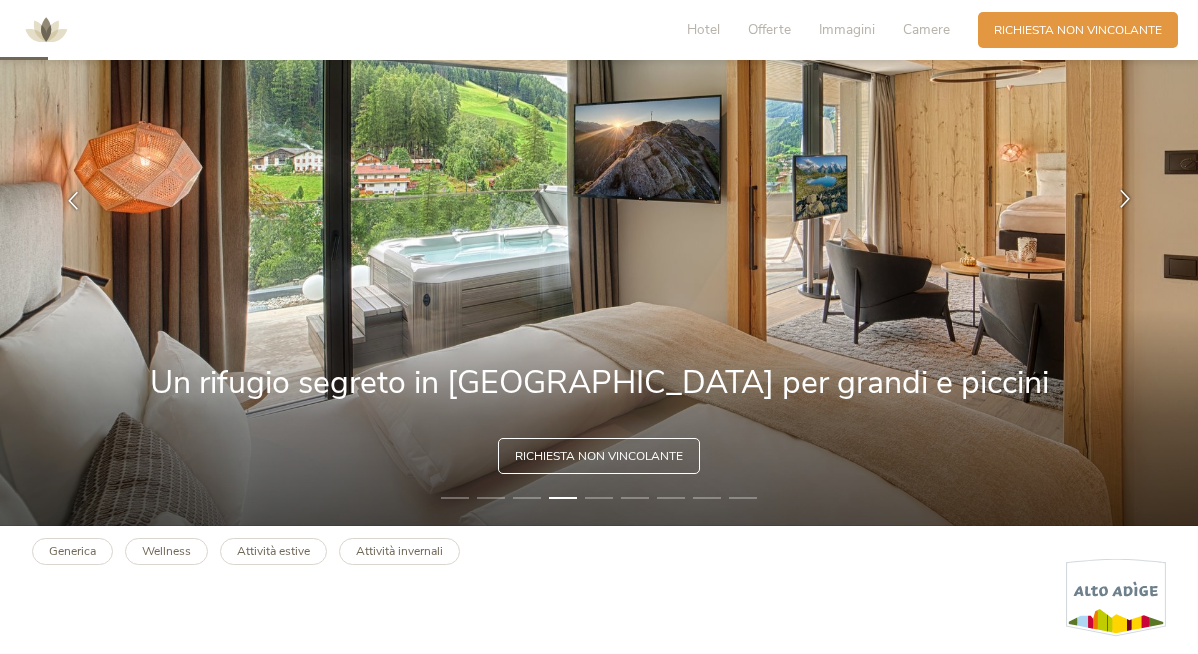 click at bounding box center (1125, 199) 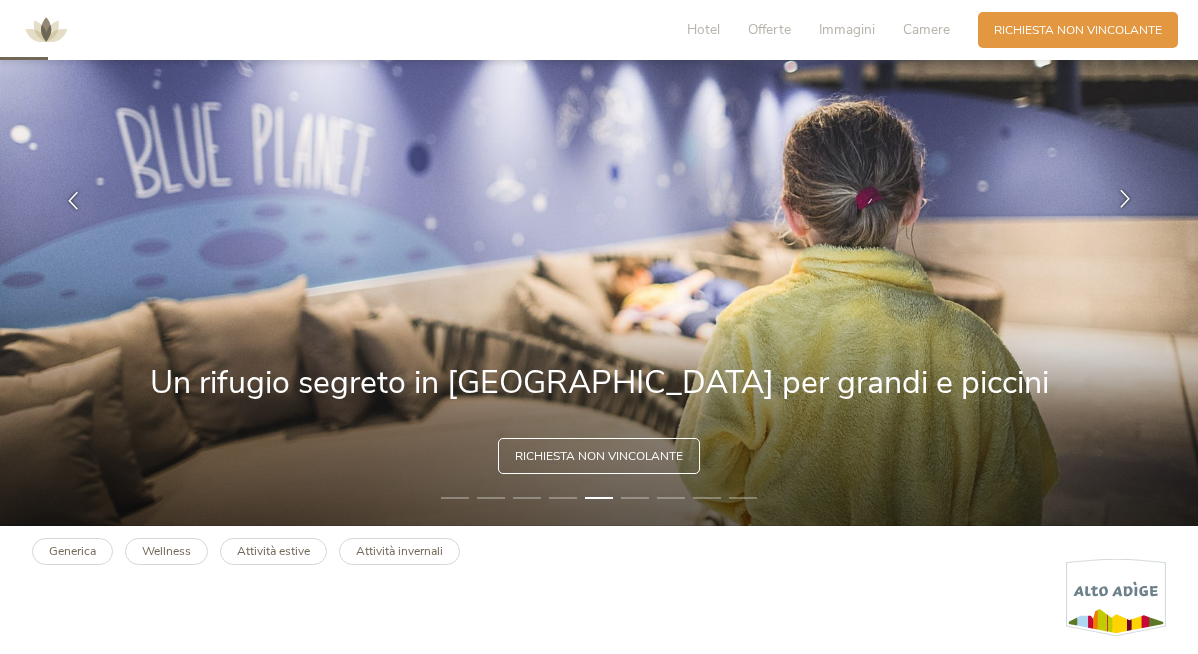 click at bounding box center [1125, 199] 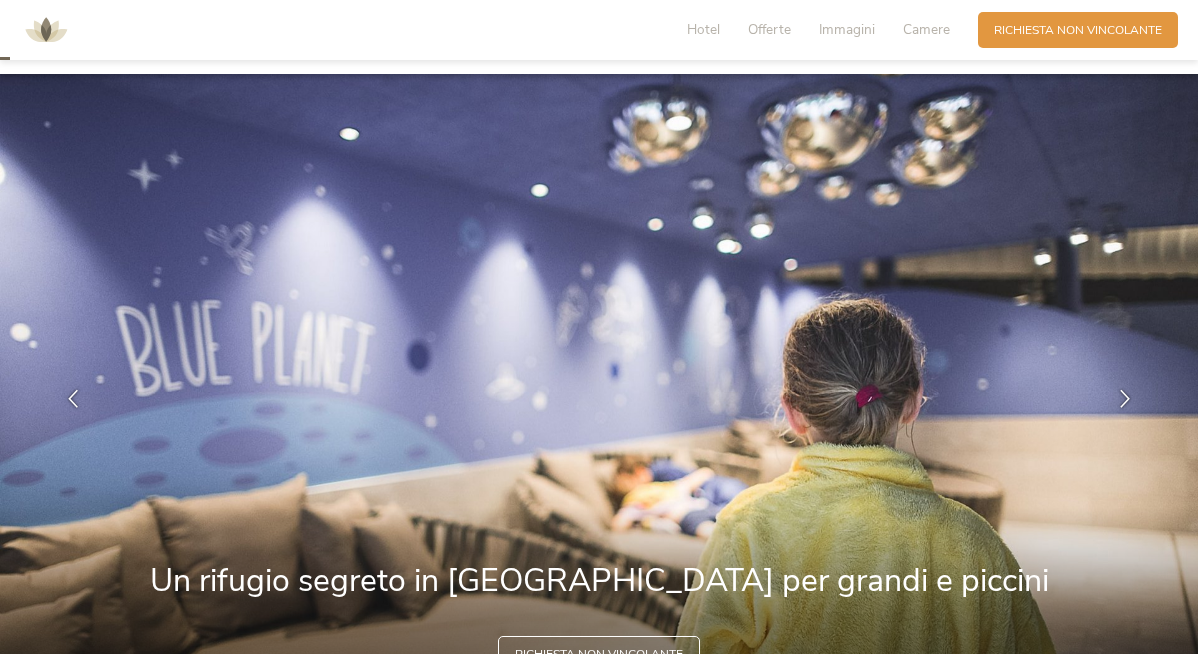 scroll, scrollTop: 0, scrollLeft: 0, axis: both 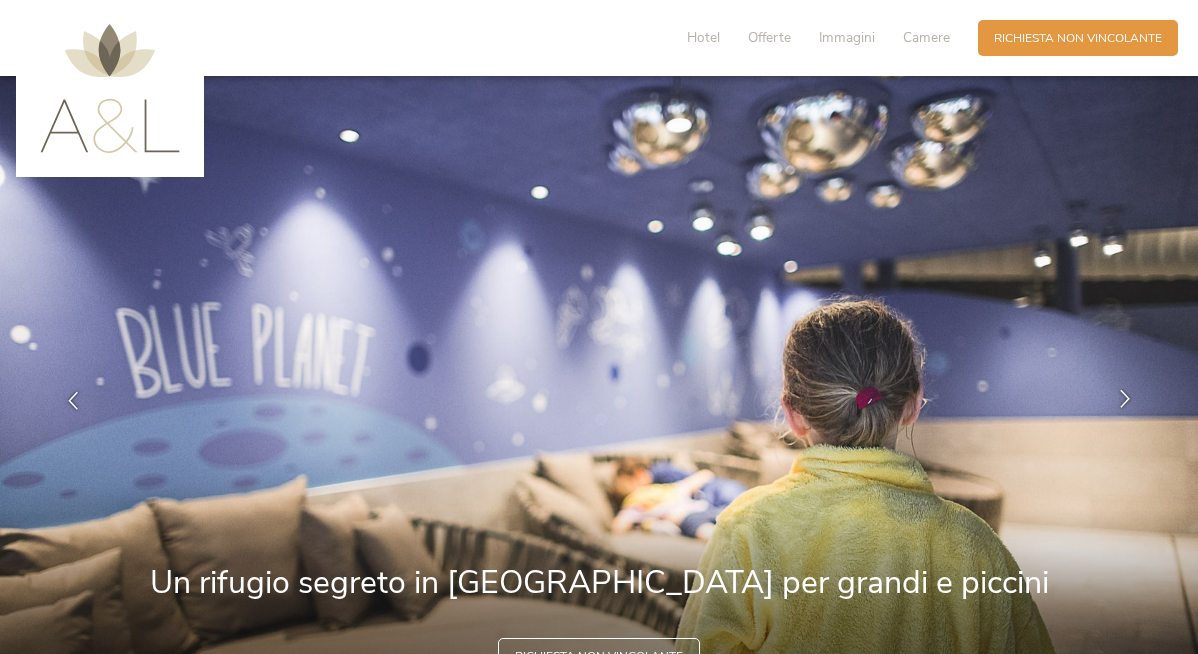 click at bounding box center [1125, 399] 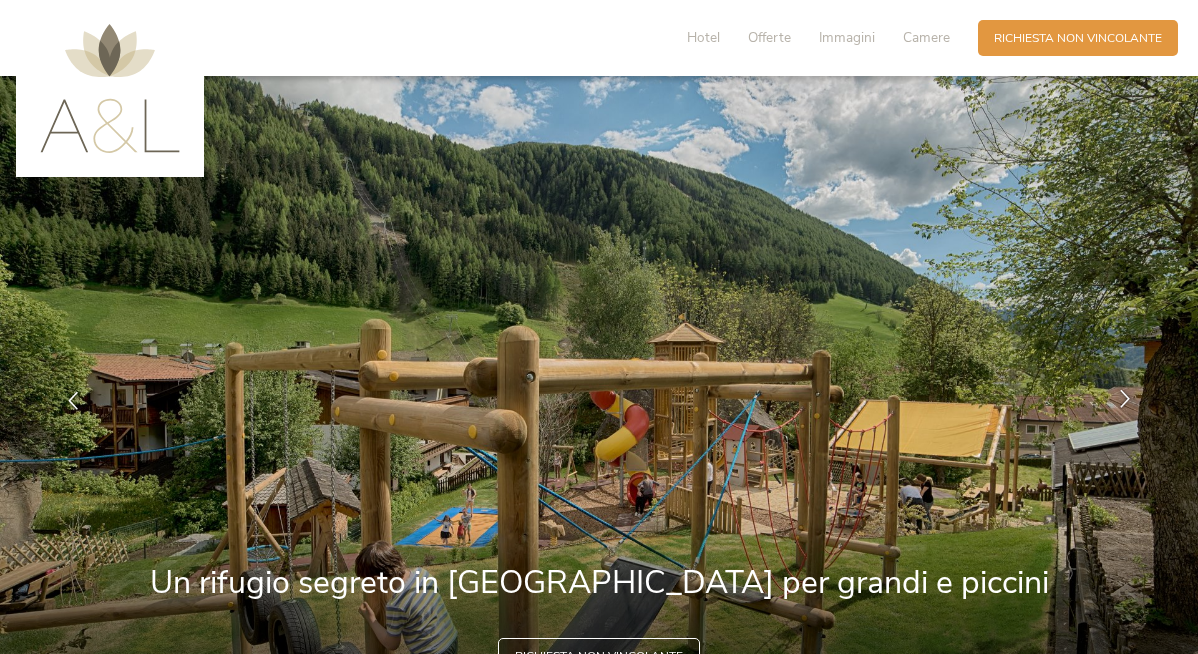 click at bounding box center (1125, 399) 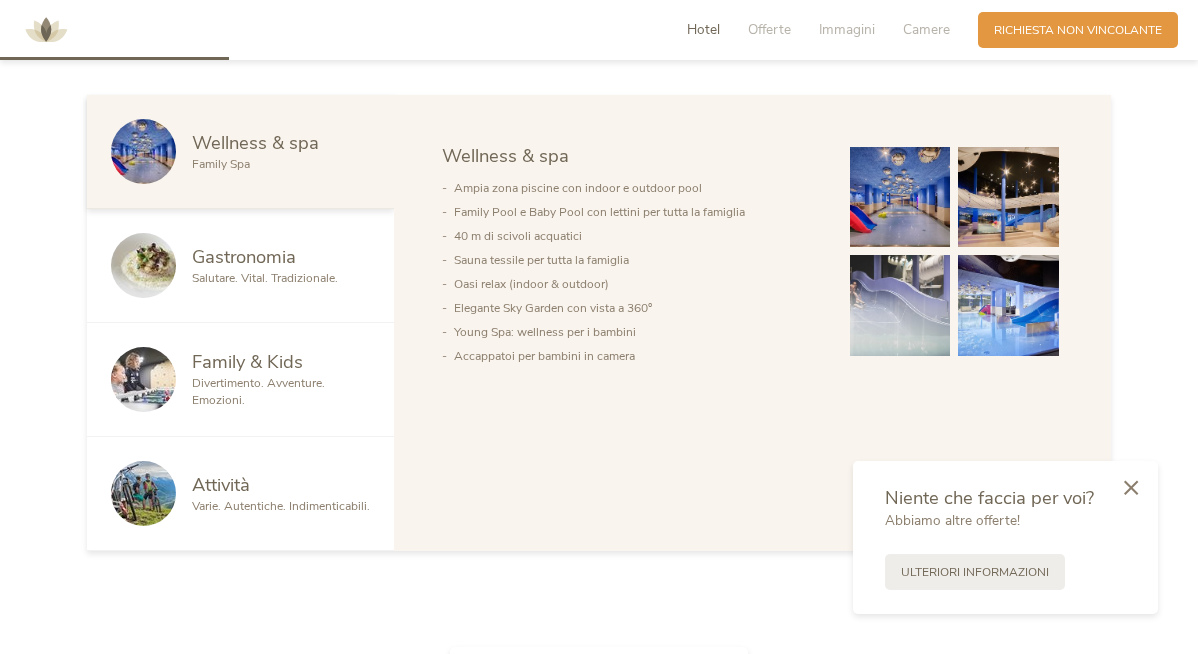scroll, scrollTop: 1000, scrollLeft: 0, axis: vertical 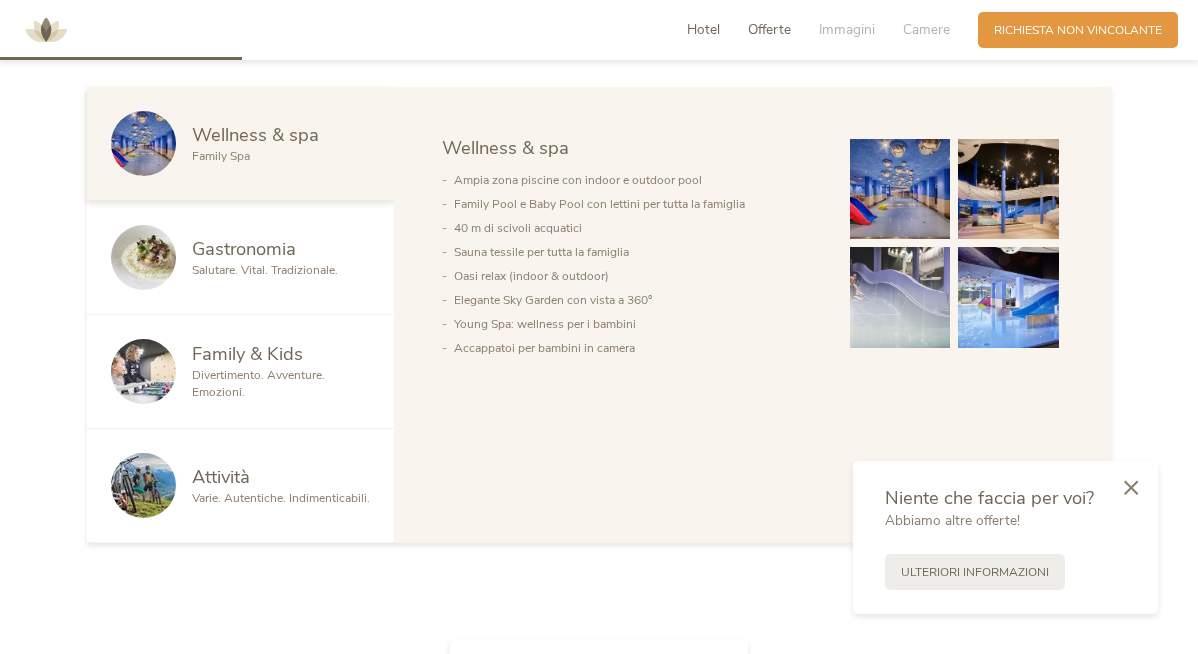 click on "Offerte" at bounding box center [769, 29] 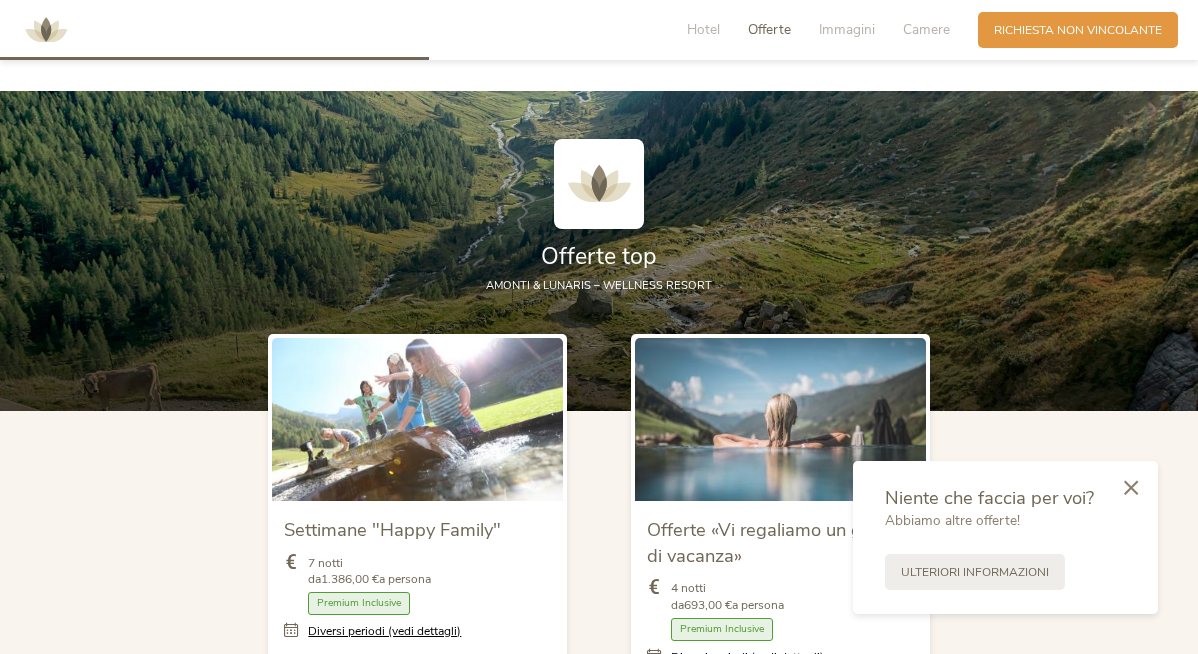 scroll, scrollTop: 1771, scrollLeft: 0, axis: vertical 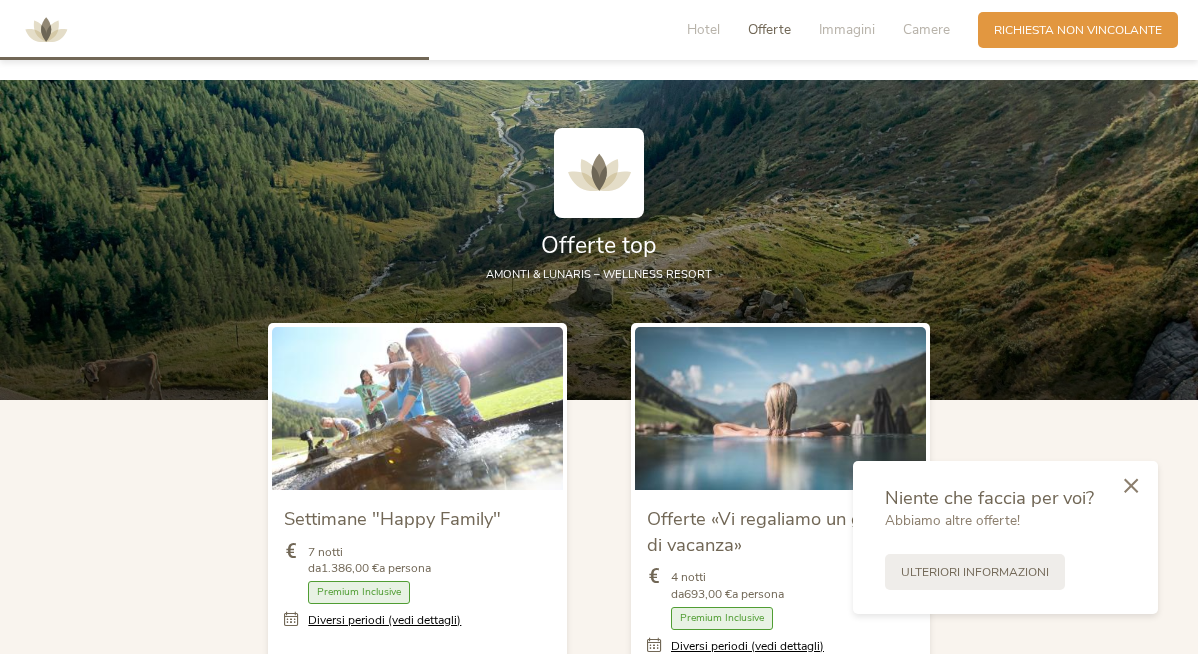 click at bounding box center (1131, 485) 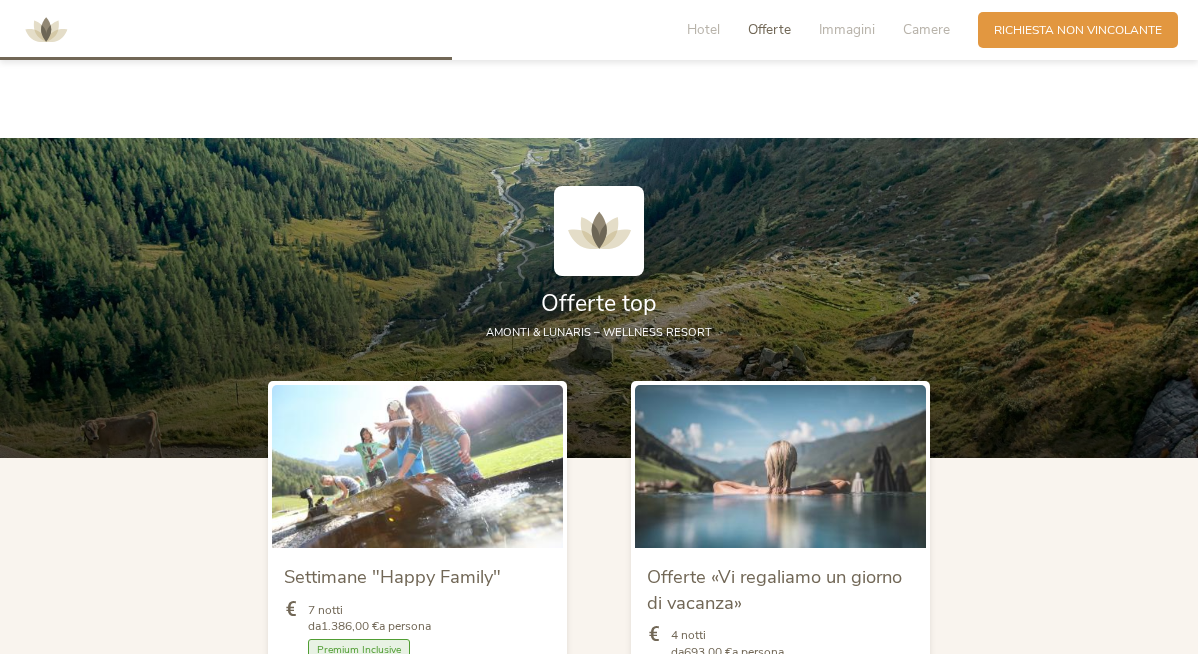 scroll, scrollTop: 1371, scrollLeft: 0, axis: vertical 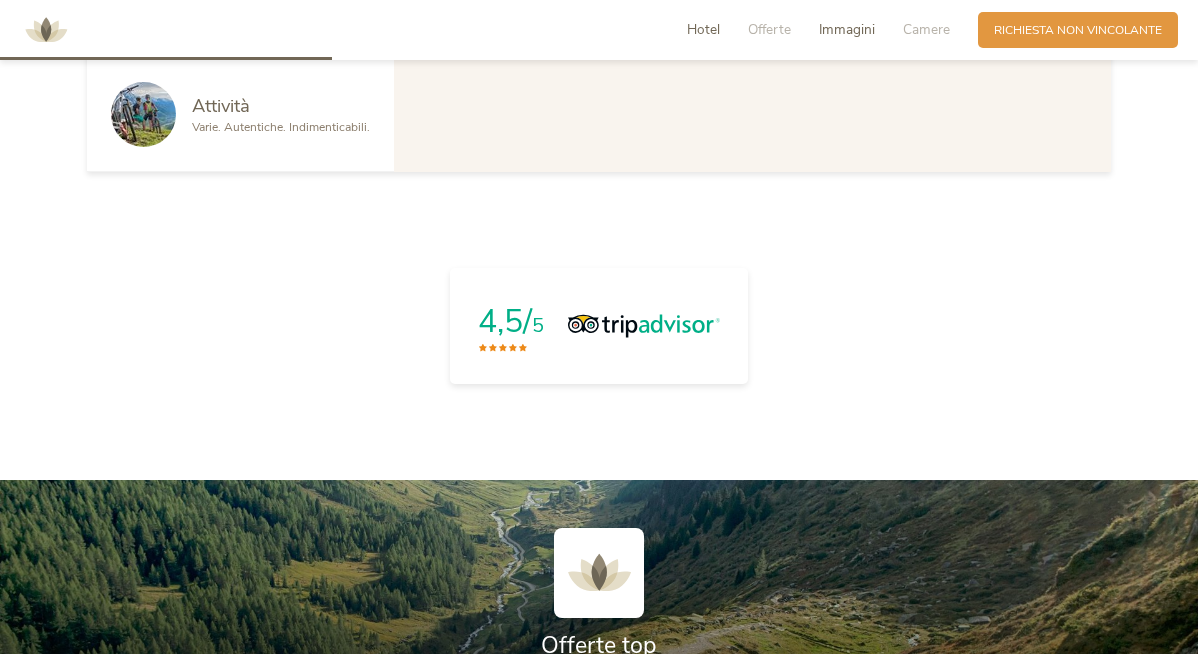 click on "Immagini" at bounding box center (847, 29) 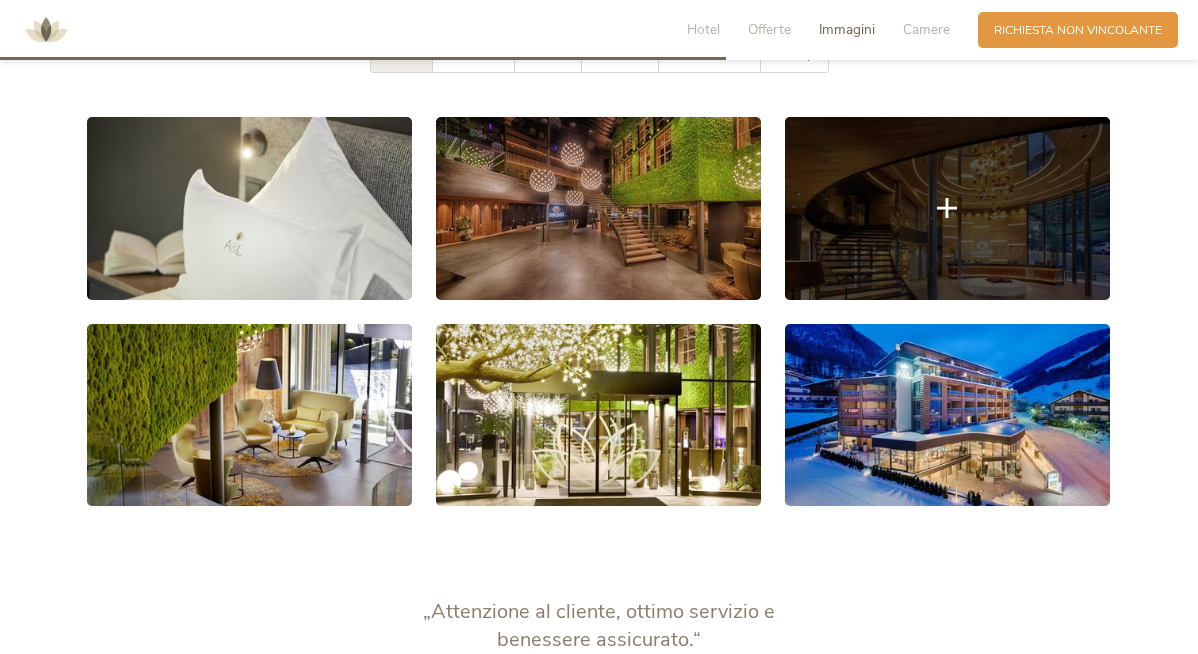scroll, scrollTop: 3001, scrollLeft: 0, axis: vertical 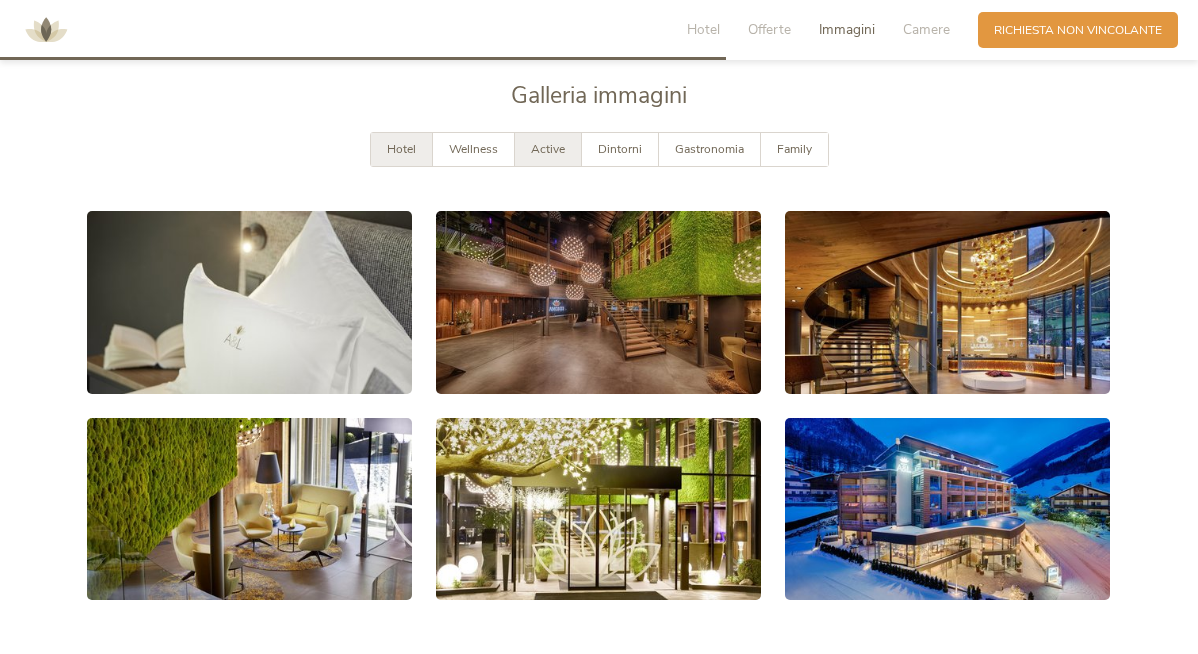 click on "Active" at bounding box center (548, 149) 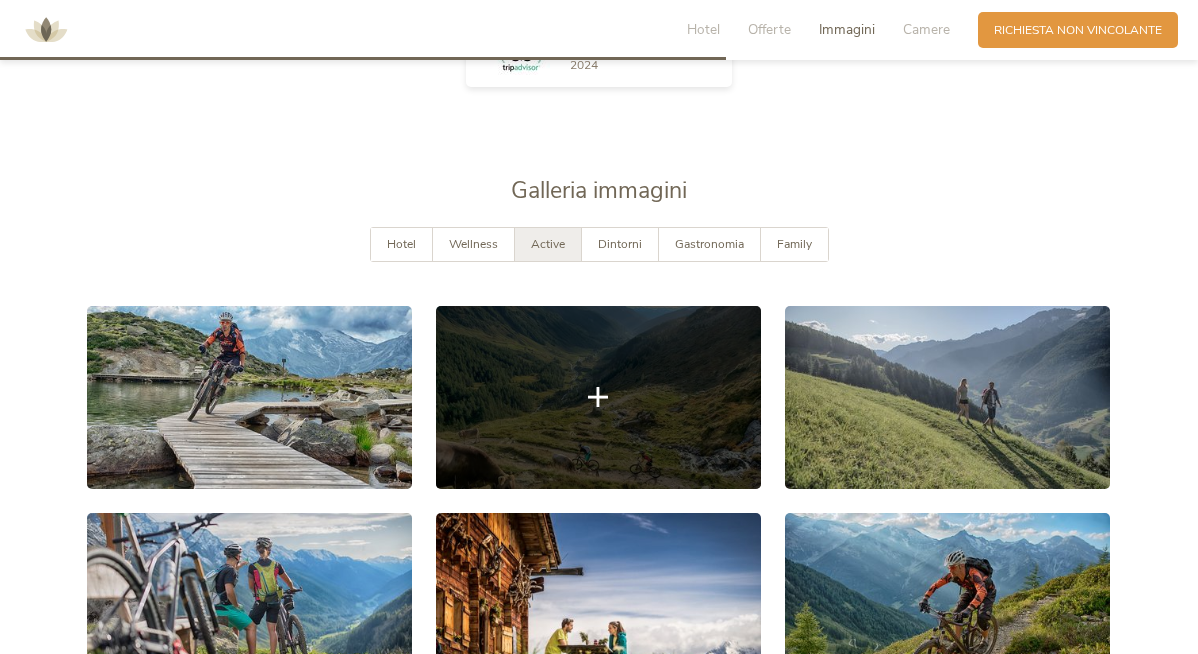 scroll, scrollTop: 2901, scrollLeft: 0, axis: vertical 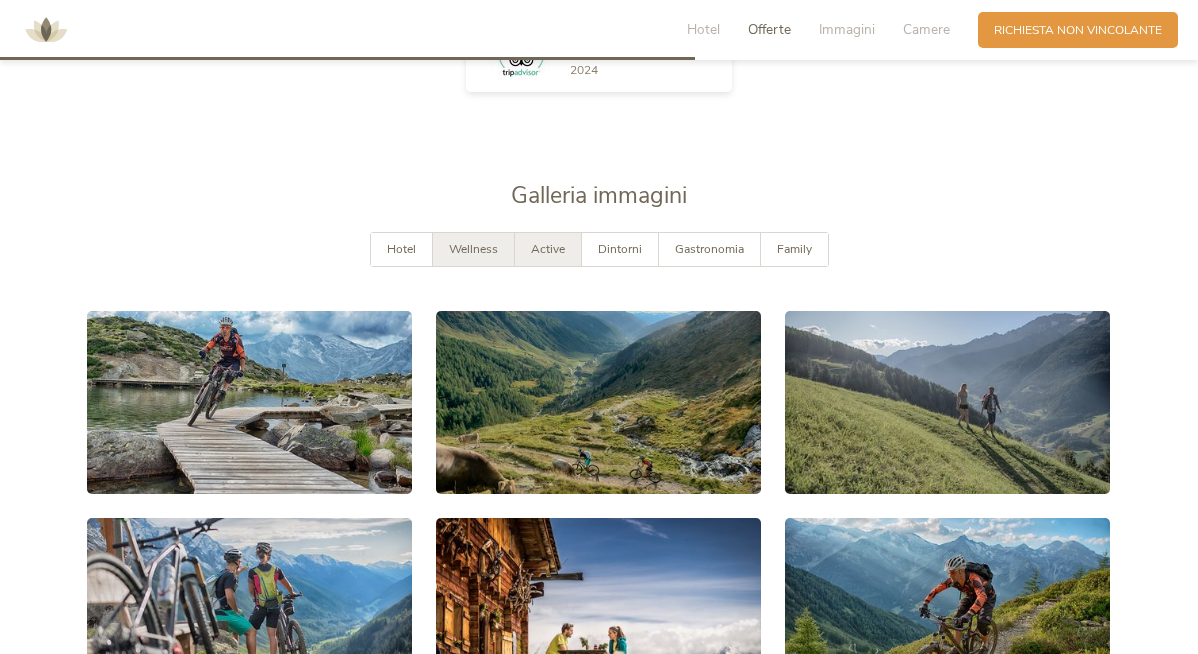 click on "Wellness" at bounding box center (473, 249) 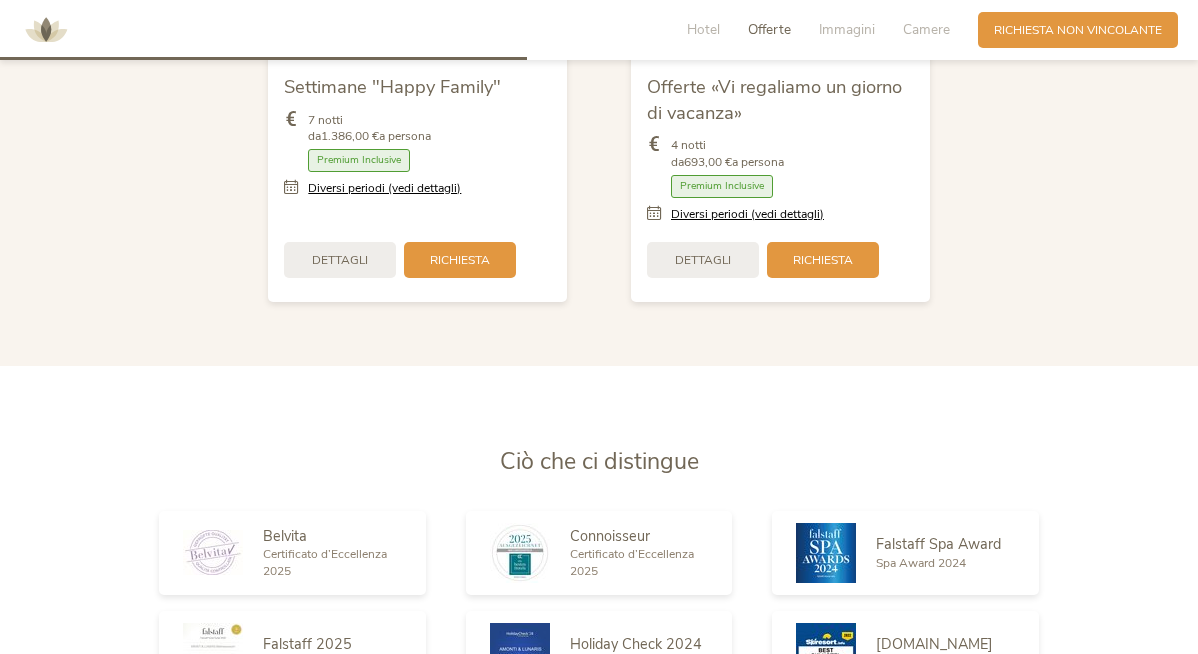 scroll, scrollTop: 2201, scrollLeft: 0, axis: vertical 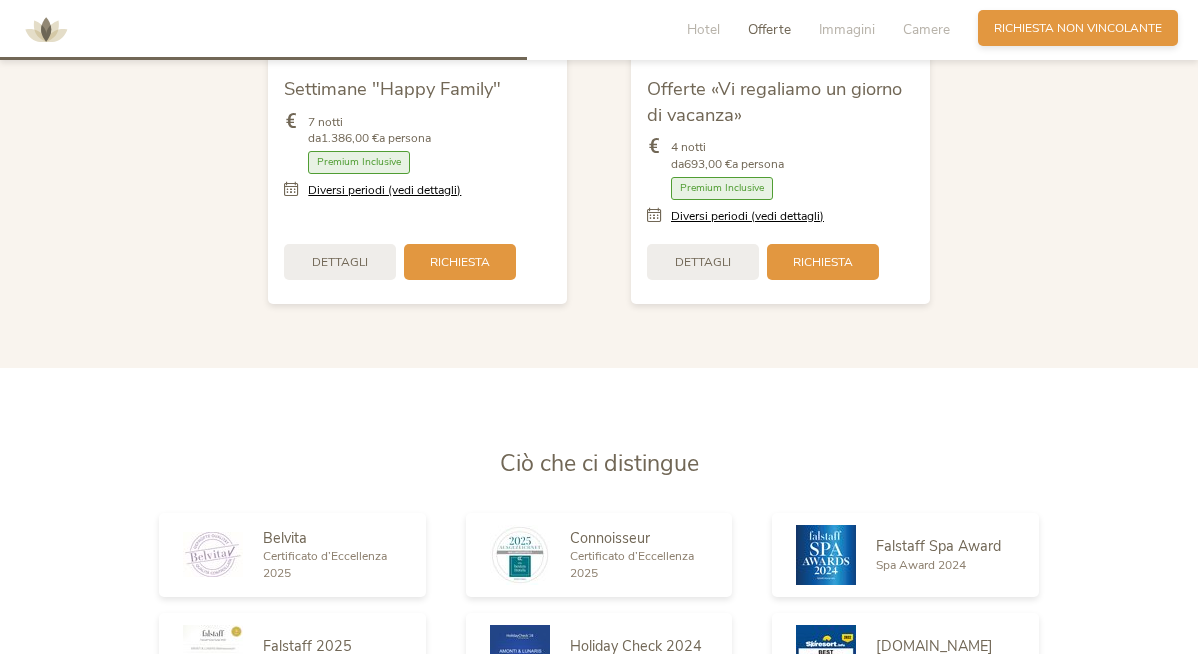 click on "Richiesta non vincolante" at bounding box center [1078, 28] 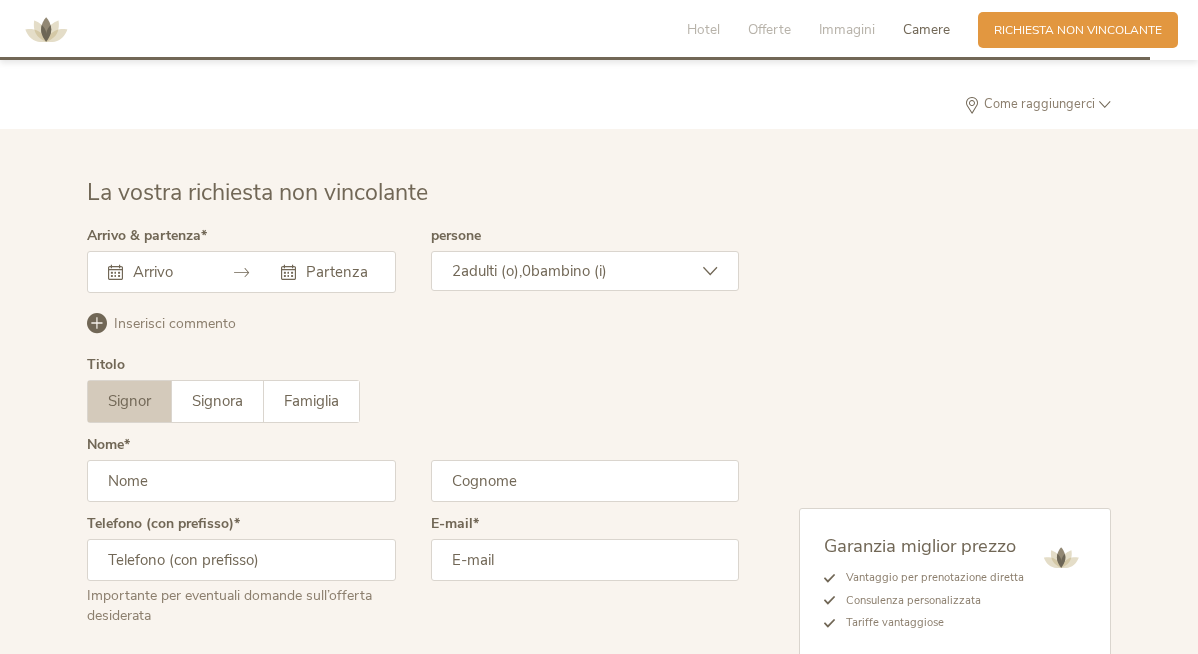 scroll, scrollTop: 4803, scrollLeft: 0, axis: vertical 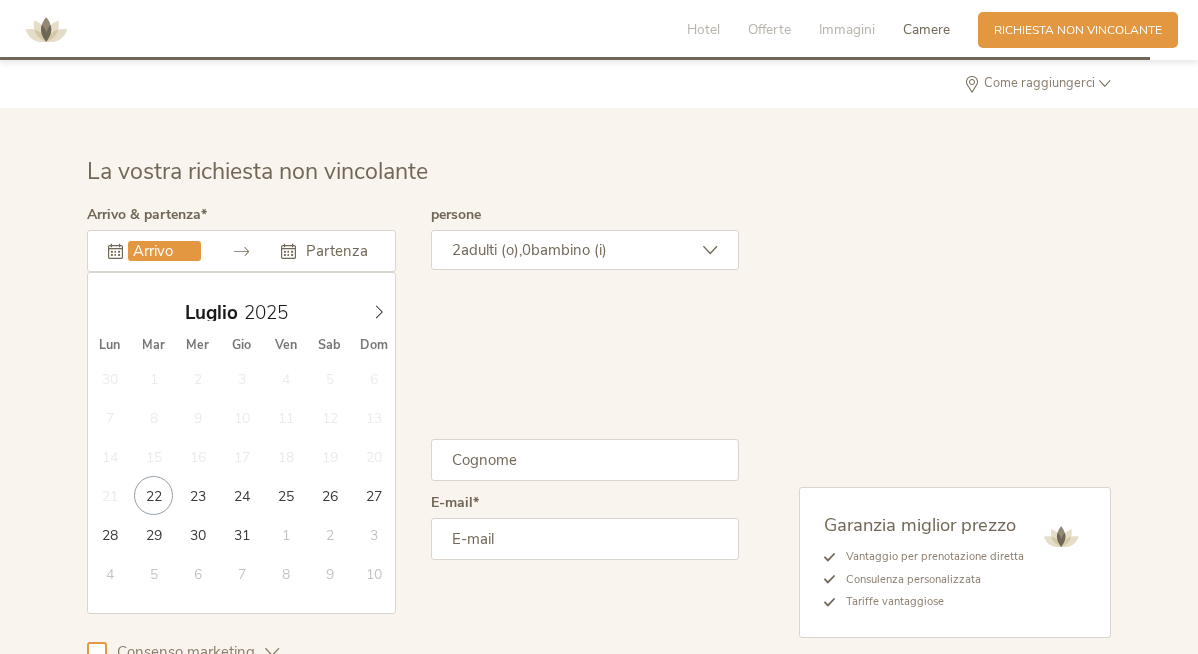 click at bounding box center [164, 251] 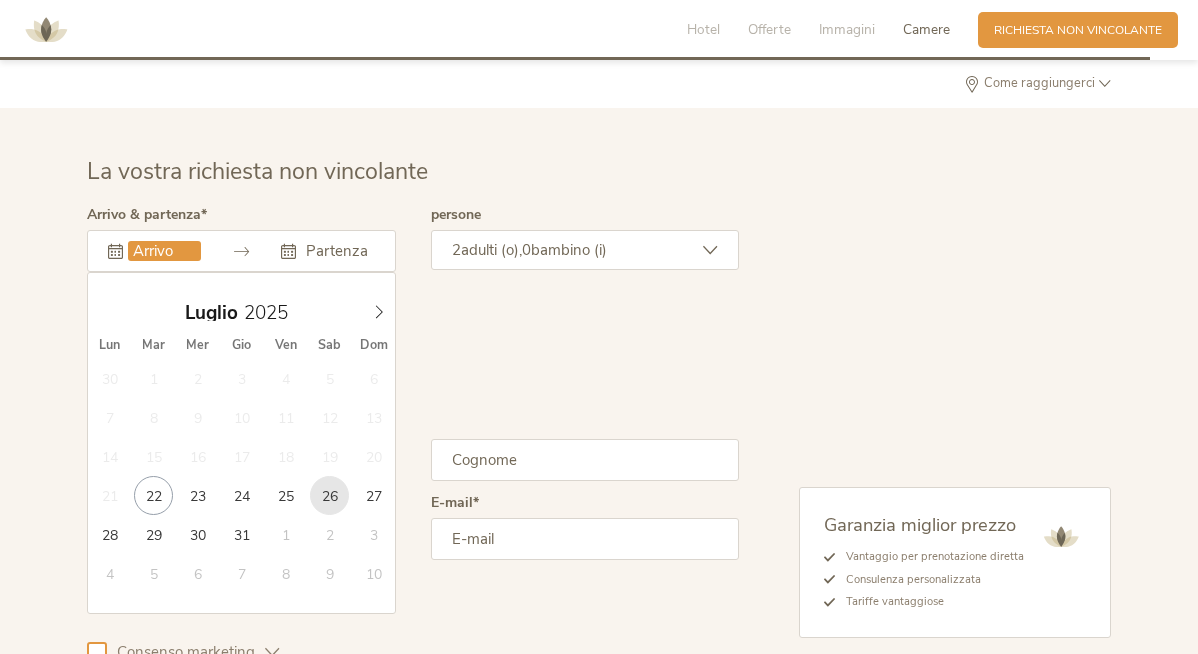 type on "26.07.2025" 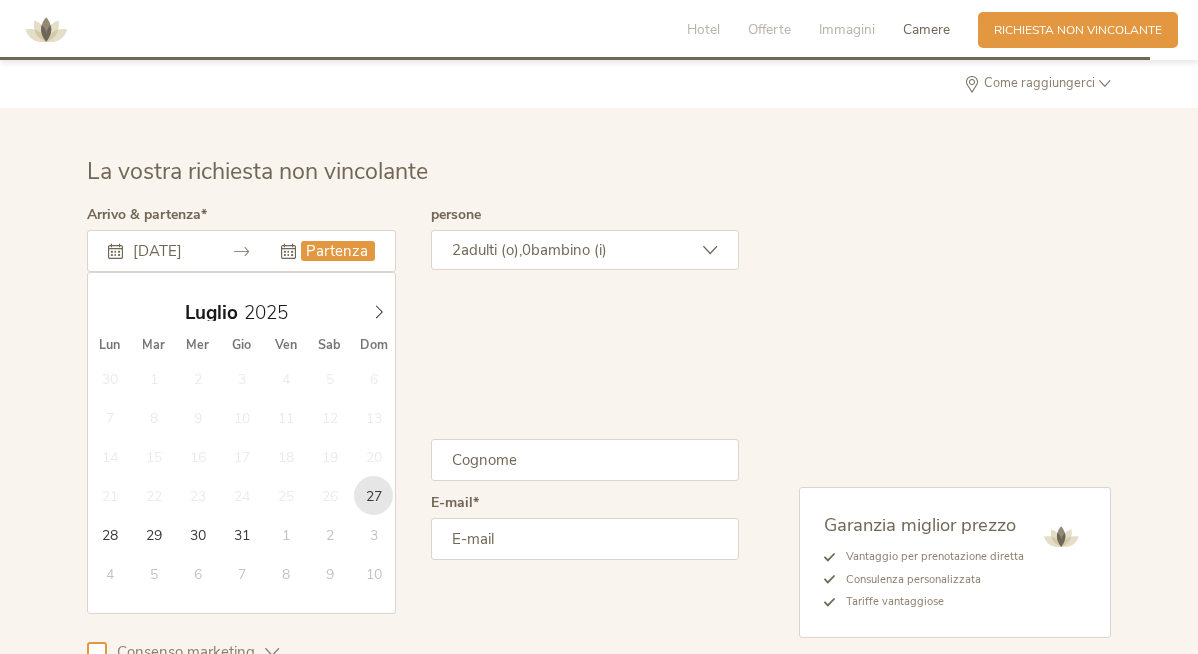 type on "27.07.2025" 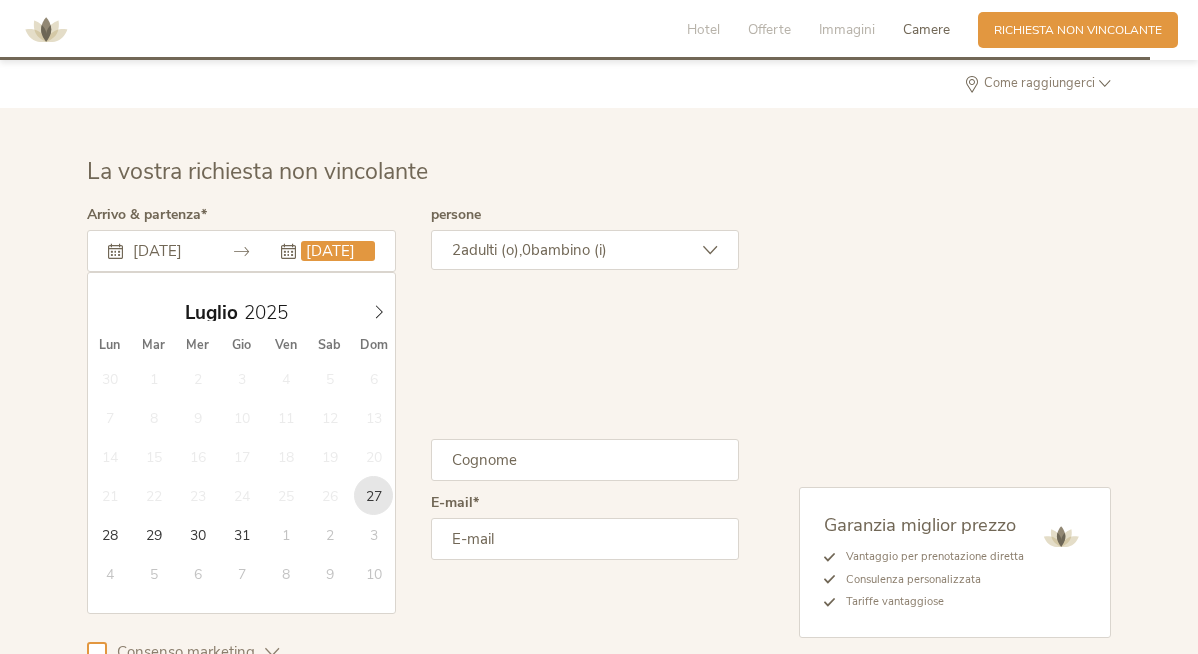scroll, scrollTop: 0, scrollLeft: 16, axis: horizontal 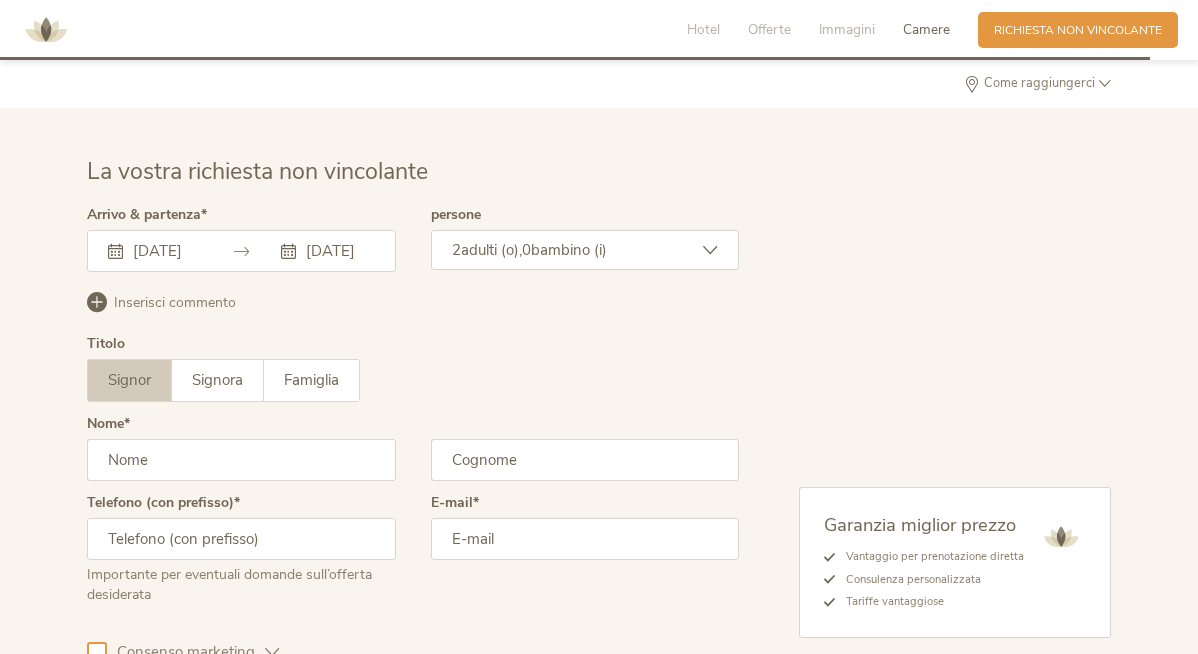 click on "2  adulti (o),  0  bambino (i)" at bounding box center [585, 250] 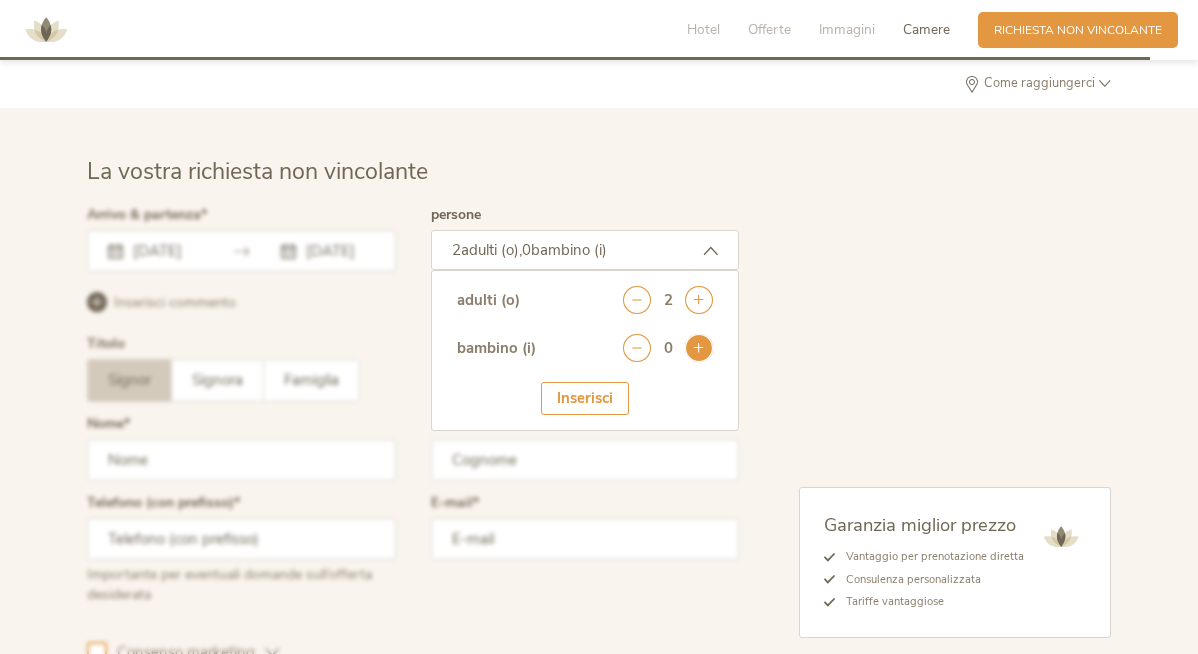 click at bounding box center [699, 348] 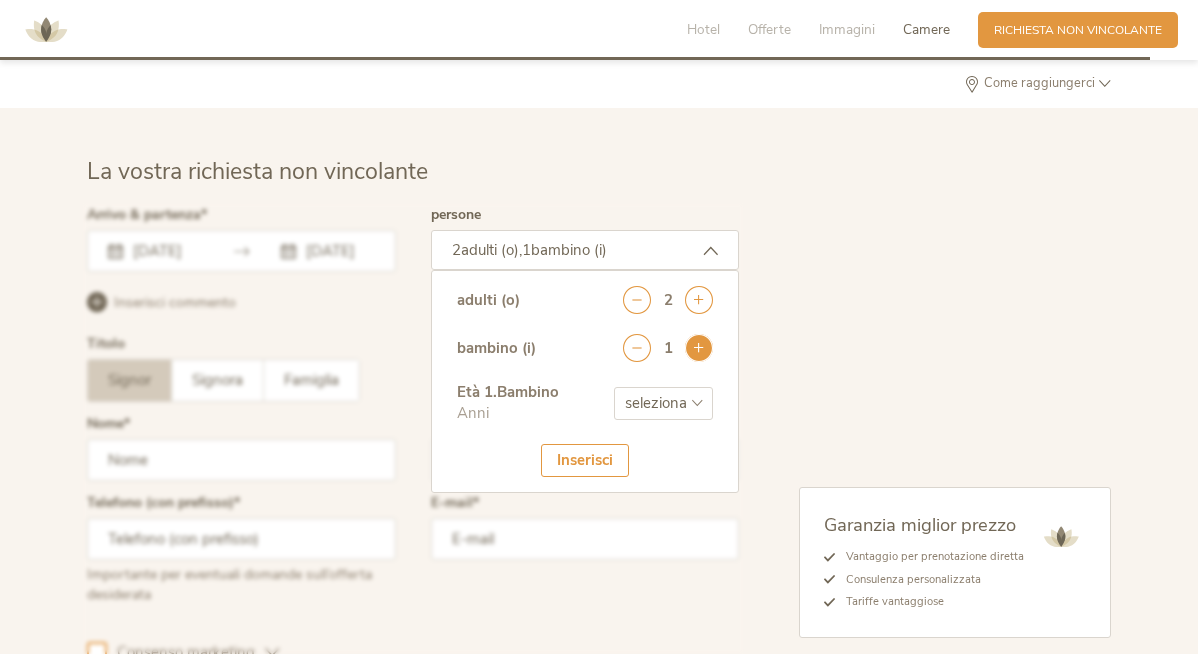click at bounding box center (699, 348) 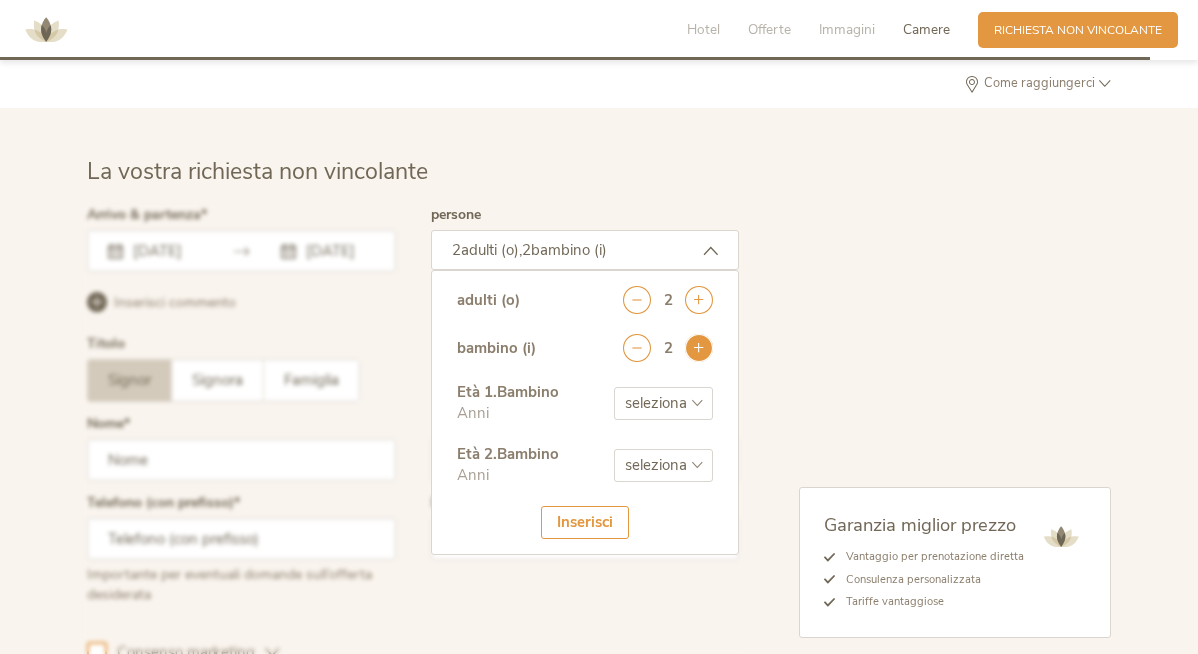 click at bounding box center [699, 348] 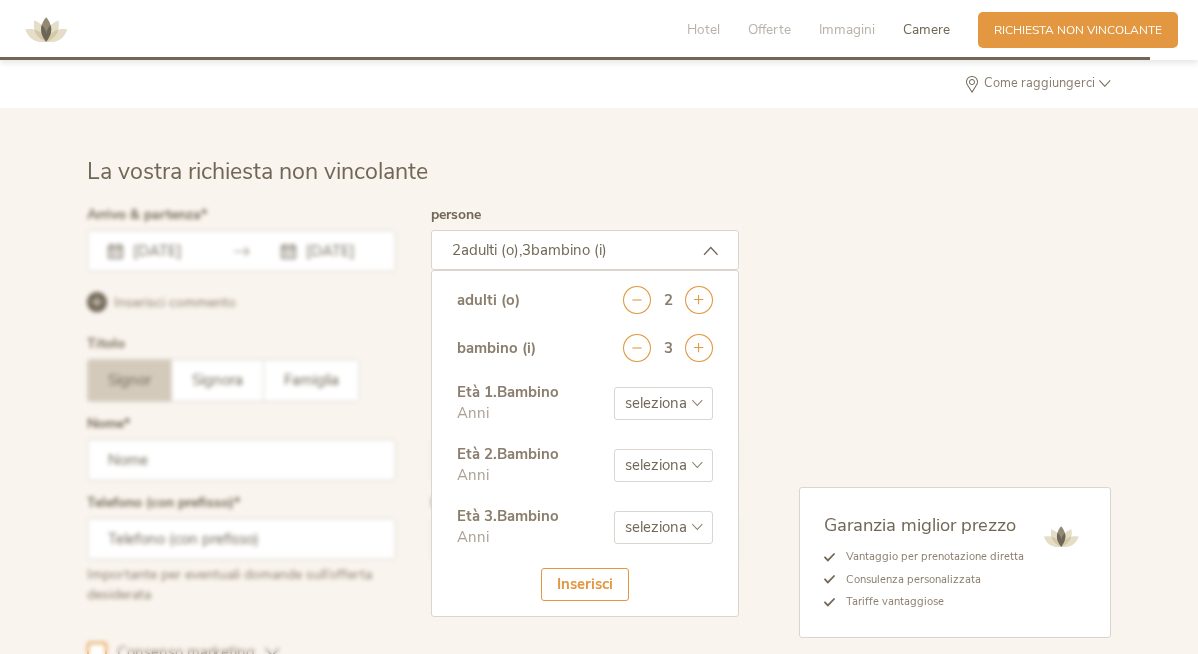 click on "seleziona   0 1 2 3 4 5 6 7 8 9 10 11 12 13 14 15 16 17" at bounding box center [663, 403] 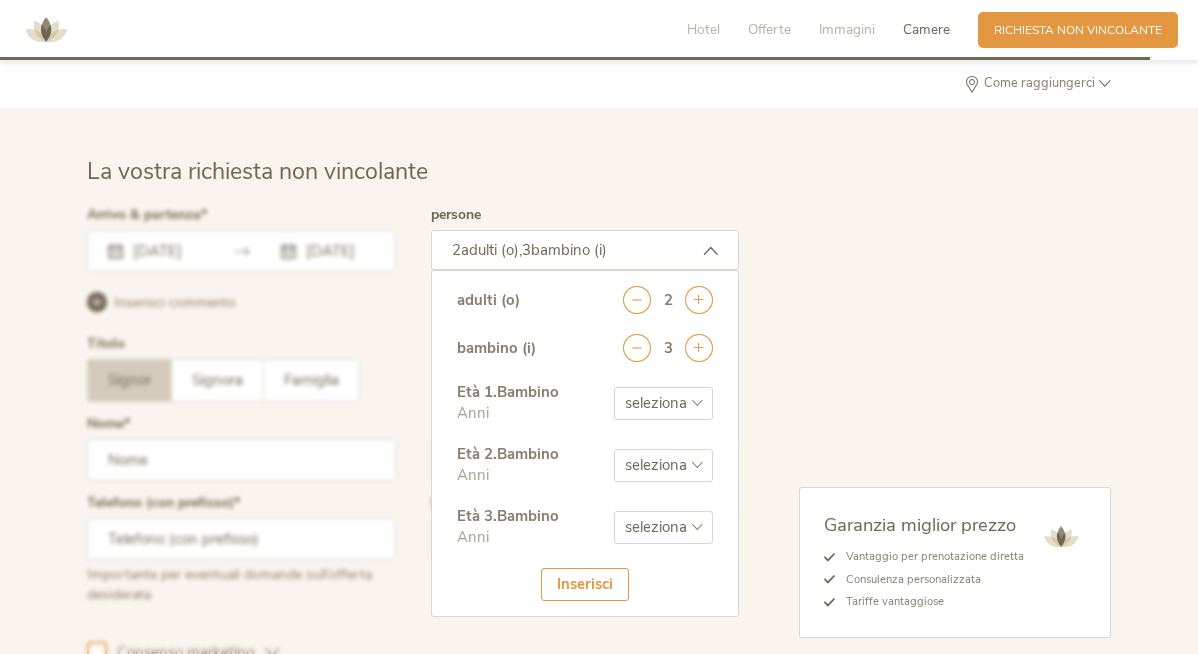 select on "3" 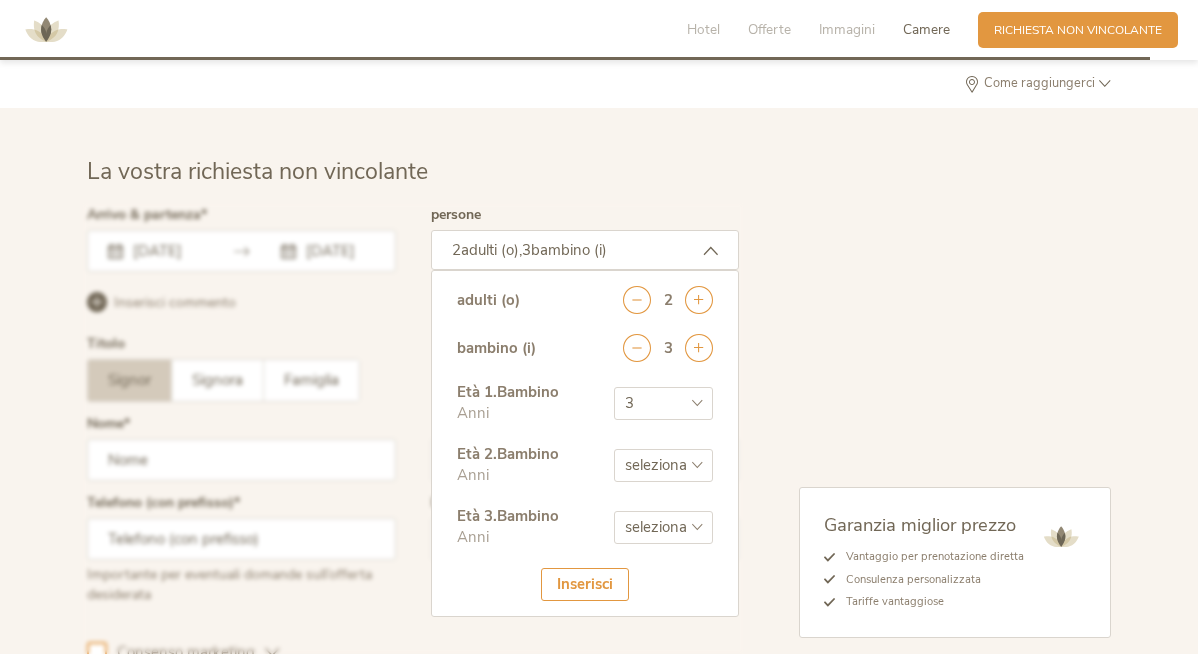 click on "seleziona   0 1 2 3 4 5 6 7 8 9 10 11 12 13 14 15 16 17" at bounding box center [663, 403] 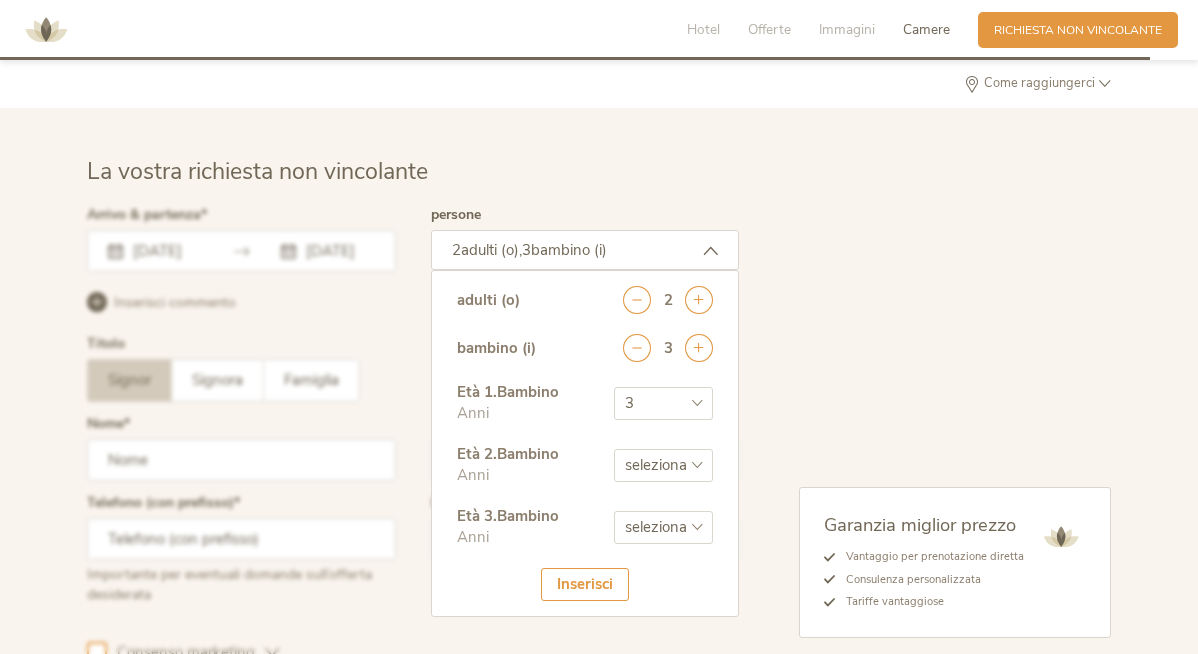 click on "seleziona   0 1 2 3 4 5 6 7 8 9 10 11 12 13 14 15 16 17" at bounding box center (663, 465) 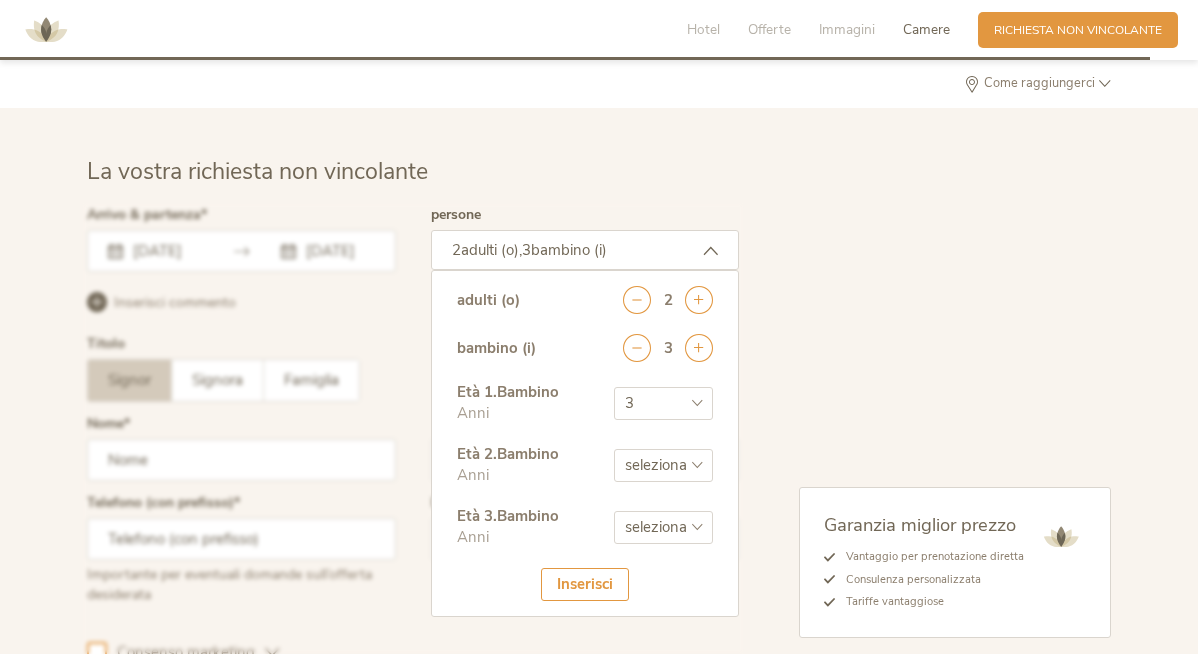 click on "seleziona   0 1 2 3 4 5 6 7 8 9 10 11 12 13 14 15 16 17" at bounding box center [663, 465] 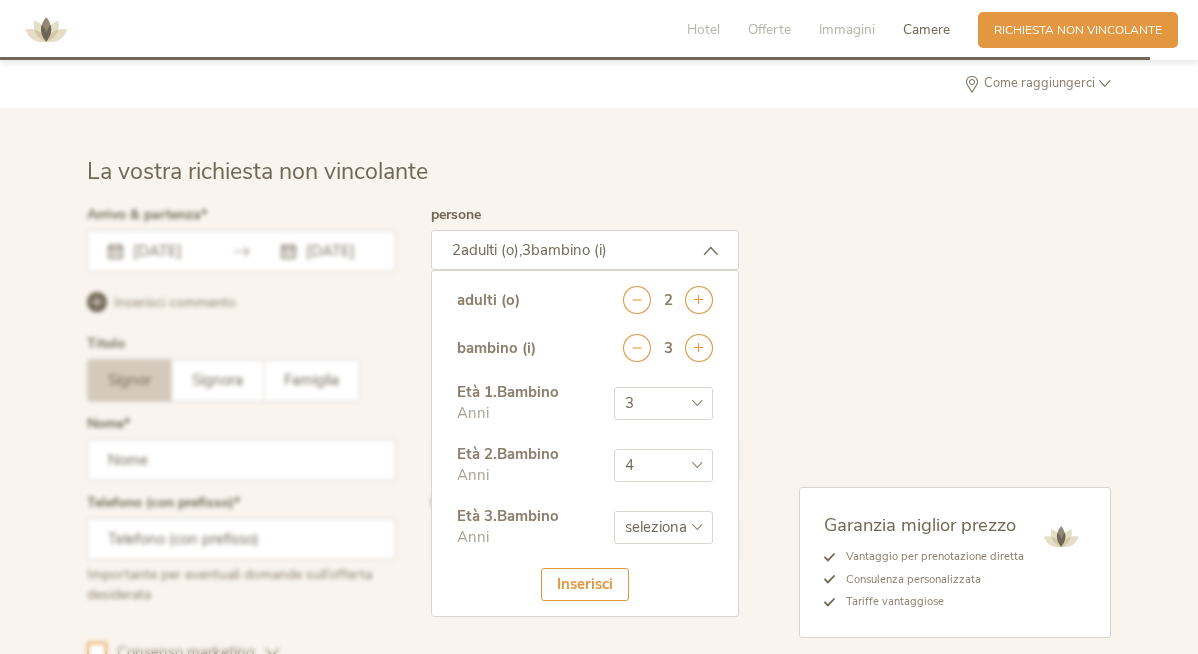 click on "seleziona   0 1 2 3 4 5 6 7 8 9 10 11 12 13 14 15 16 17" at bounding box center (663, 465) 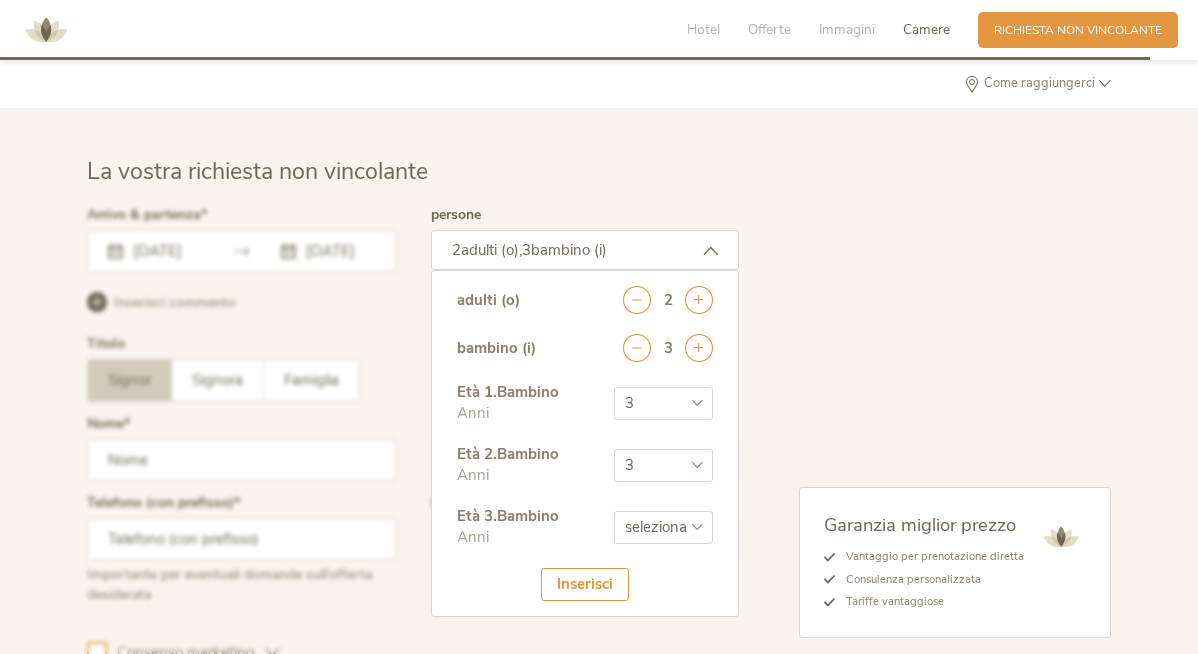 click on "seleziona   0 1 2 3 4 5 6 7 8 9 10 11 12 13 14 15 16 17" at bounding box center (663, 465) 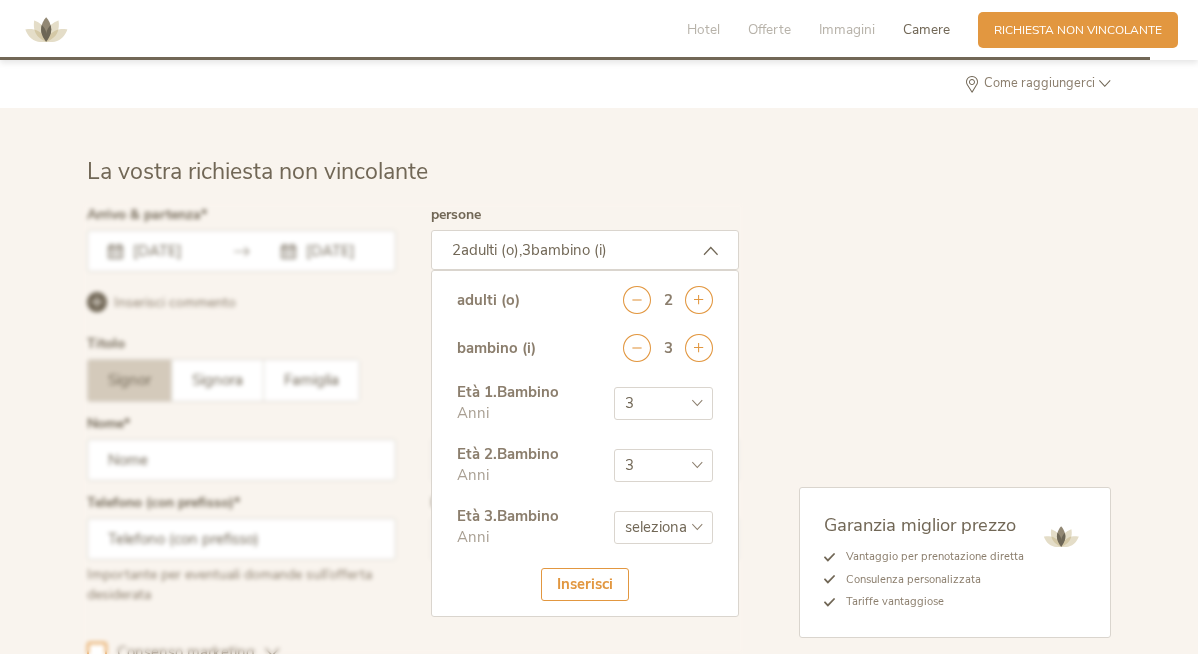 click on "seleziona   0 1 2 3 4 5 6 7 8 9 10 11 12 13 14 15 16 17" at bounding box center [663, 527] 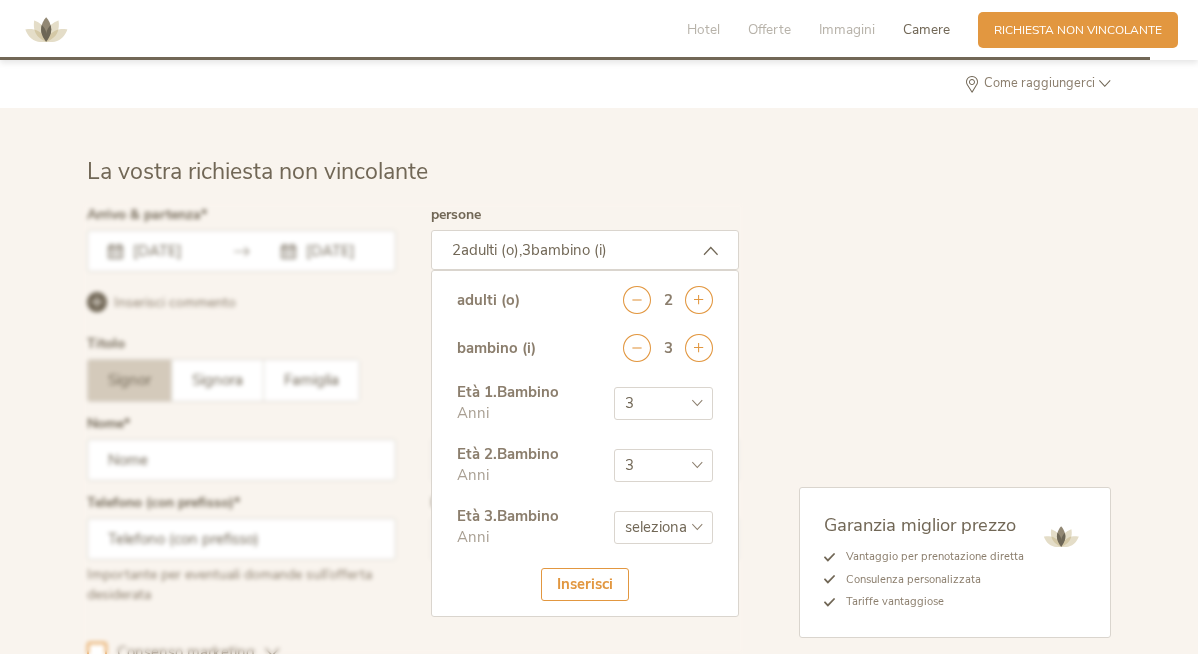select on "11" 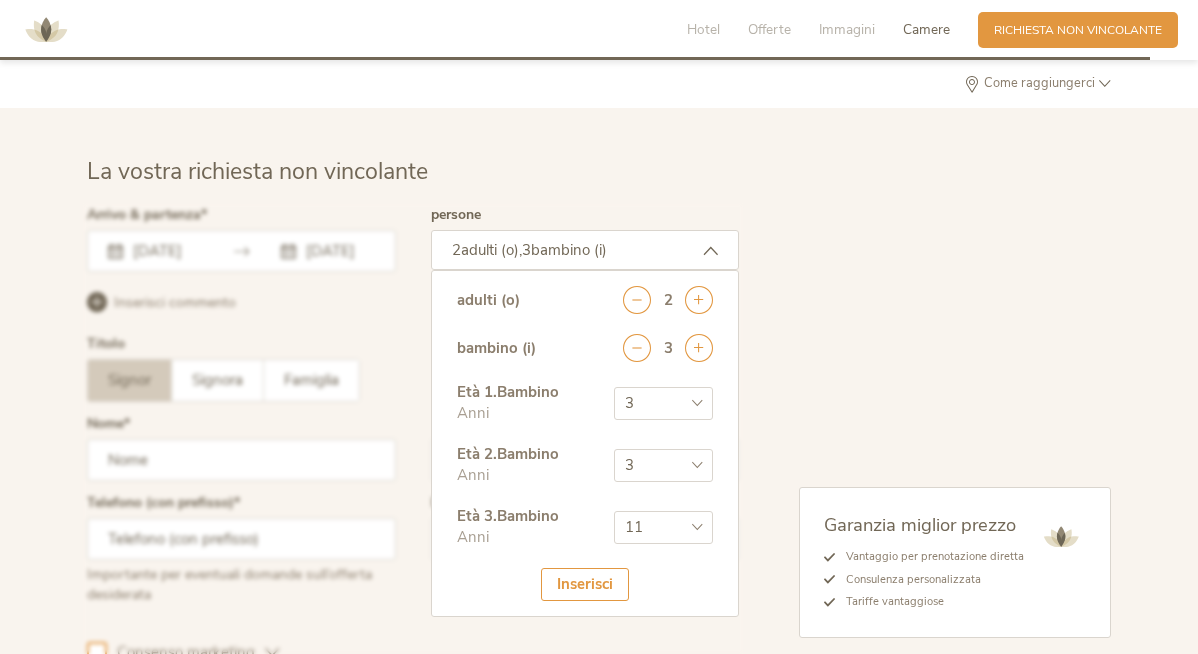 click on "seleziona   0 1 2 3 4 5 6 7 8 9 10 11 12 13 14 15 16 17" at bounding box center [663, 527] 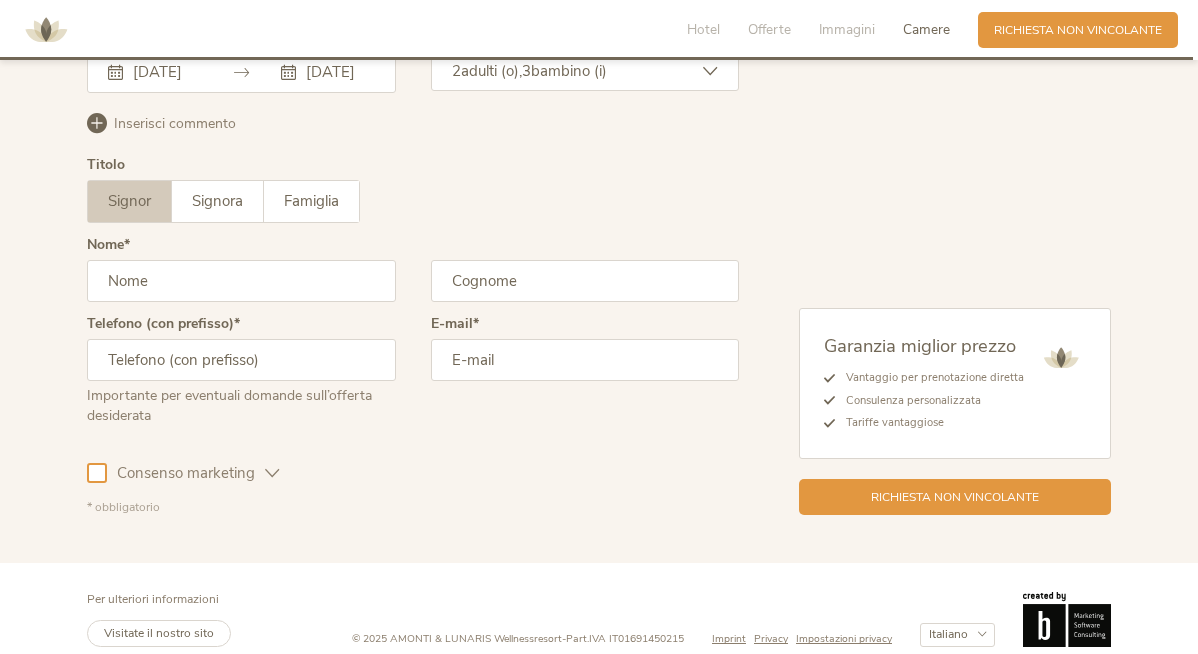 scroll, scrollTop: 5003, scrollLeft: 0, axis: vertical 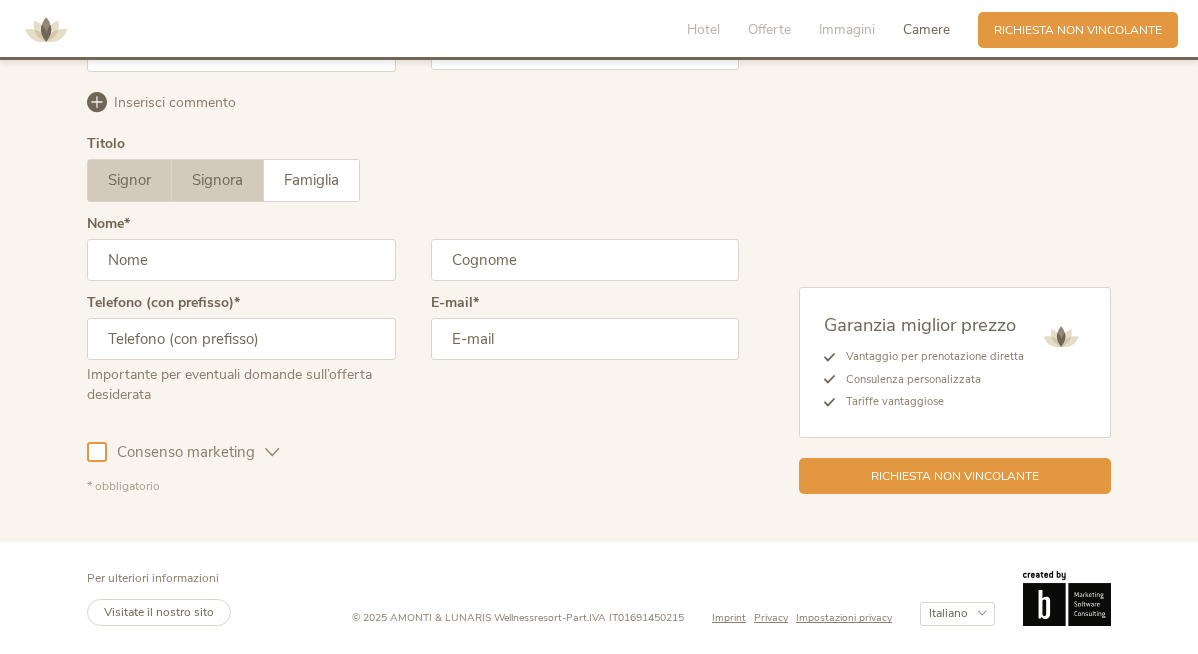 click on "Signora" at bounding box center (217, 180) 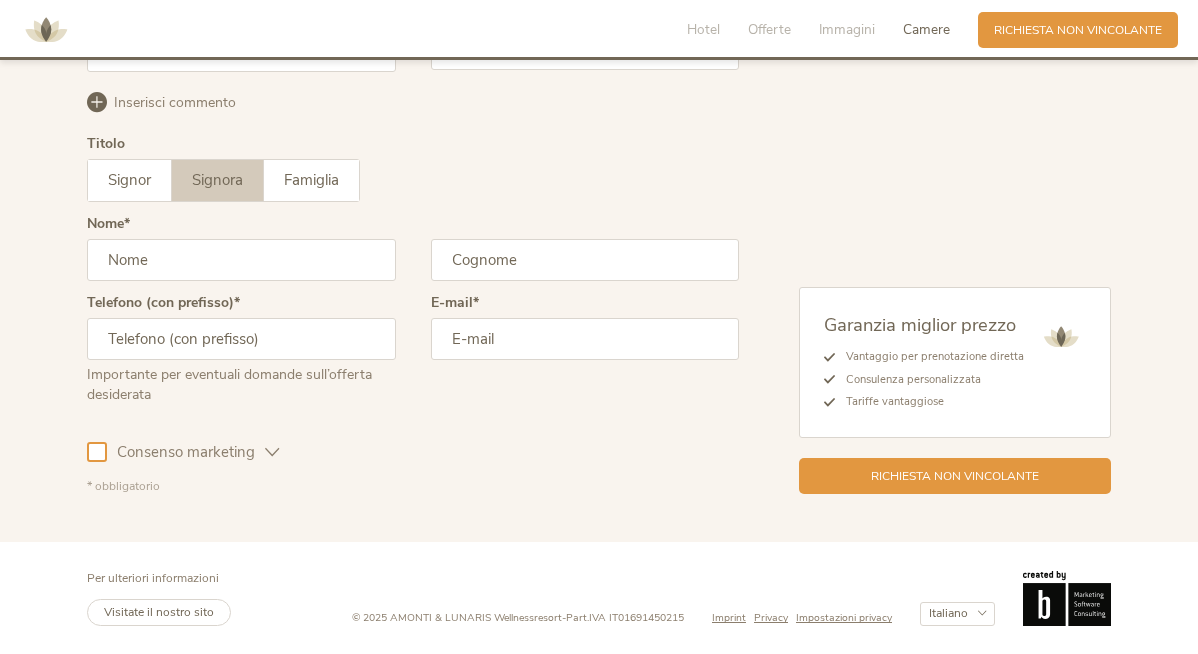 click at bounding box center [241, 260] 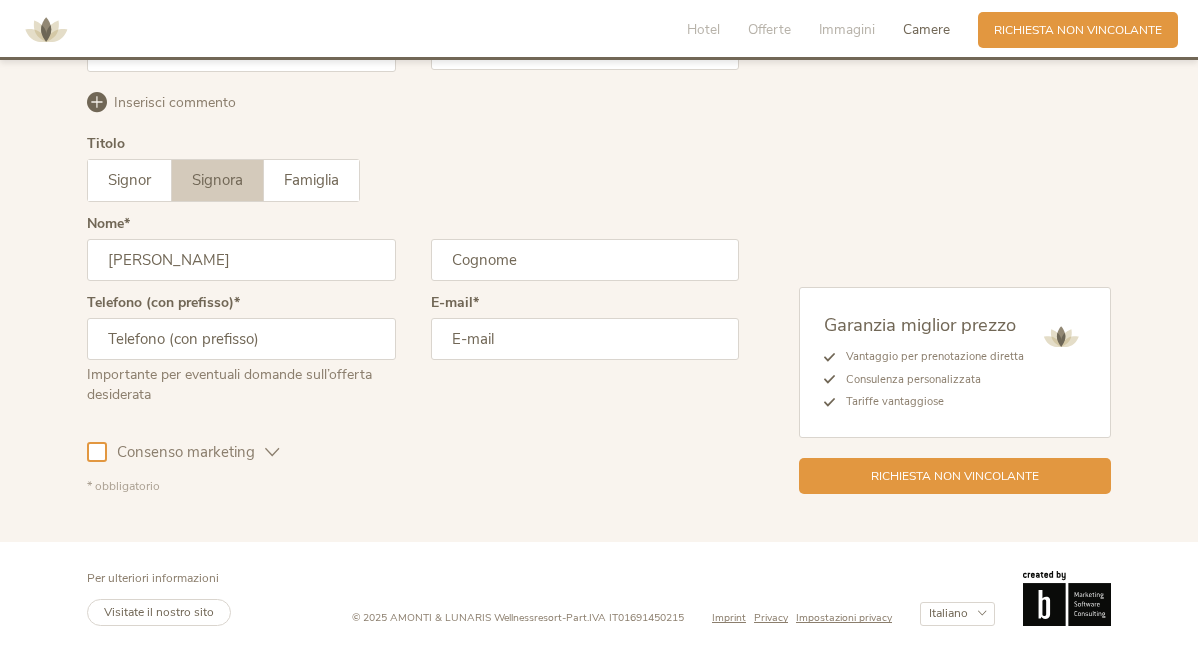 type on "JESSICA" 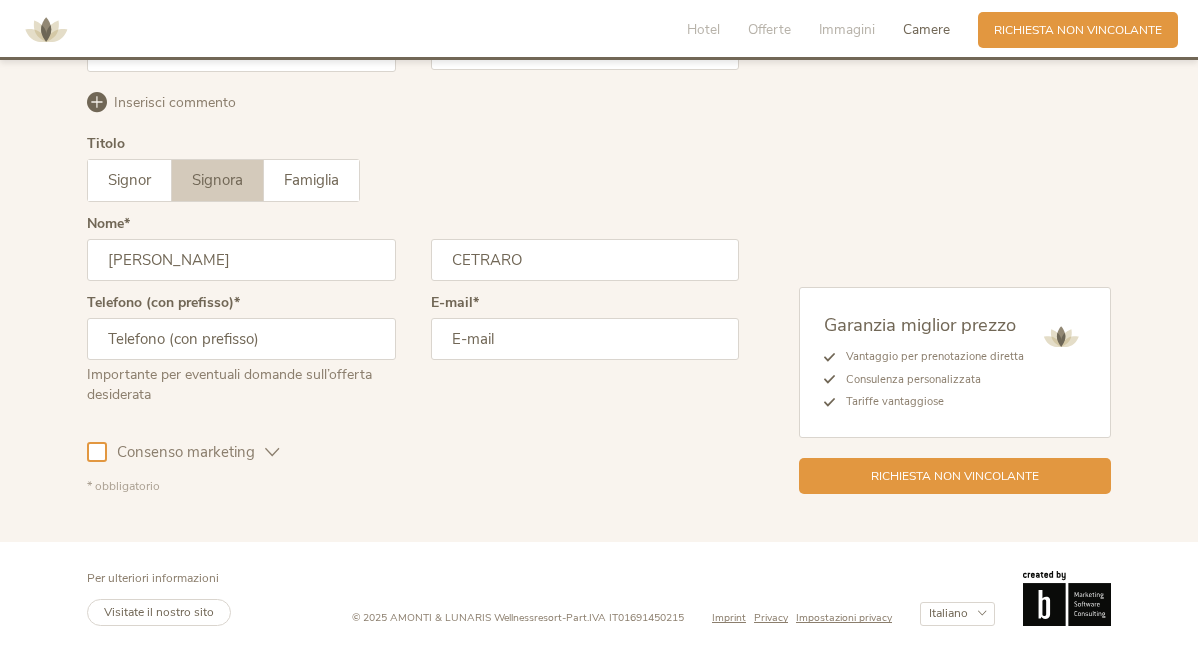type on "CETRARO" 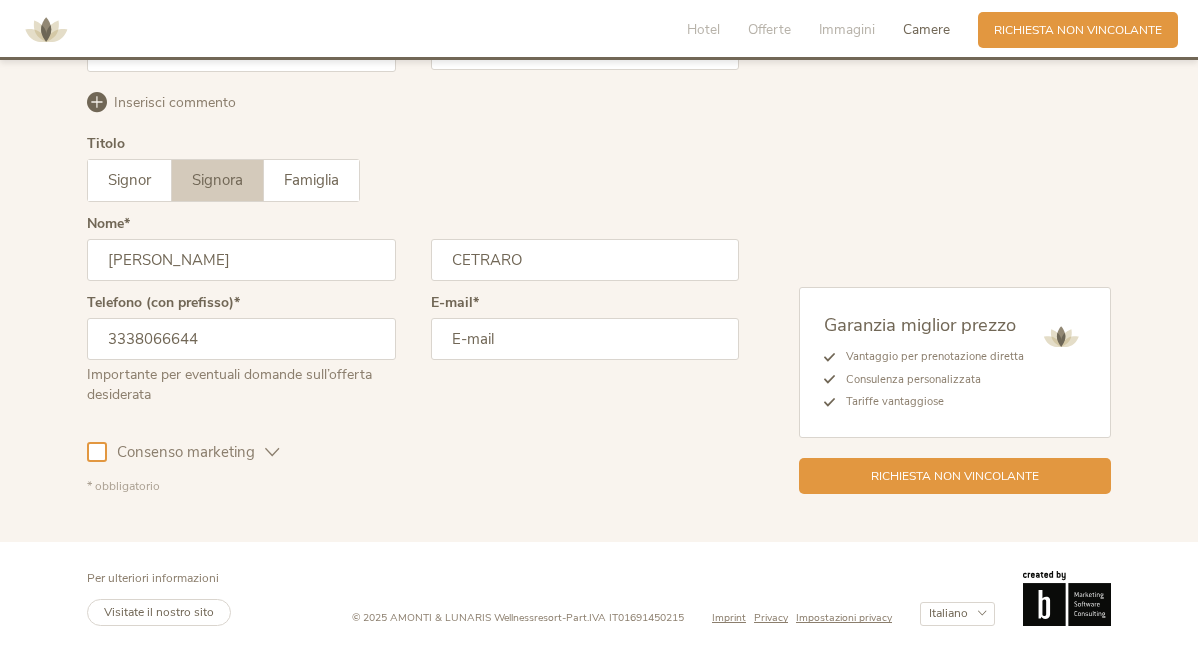 type on "3338066644" 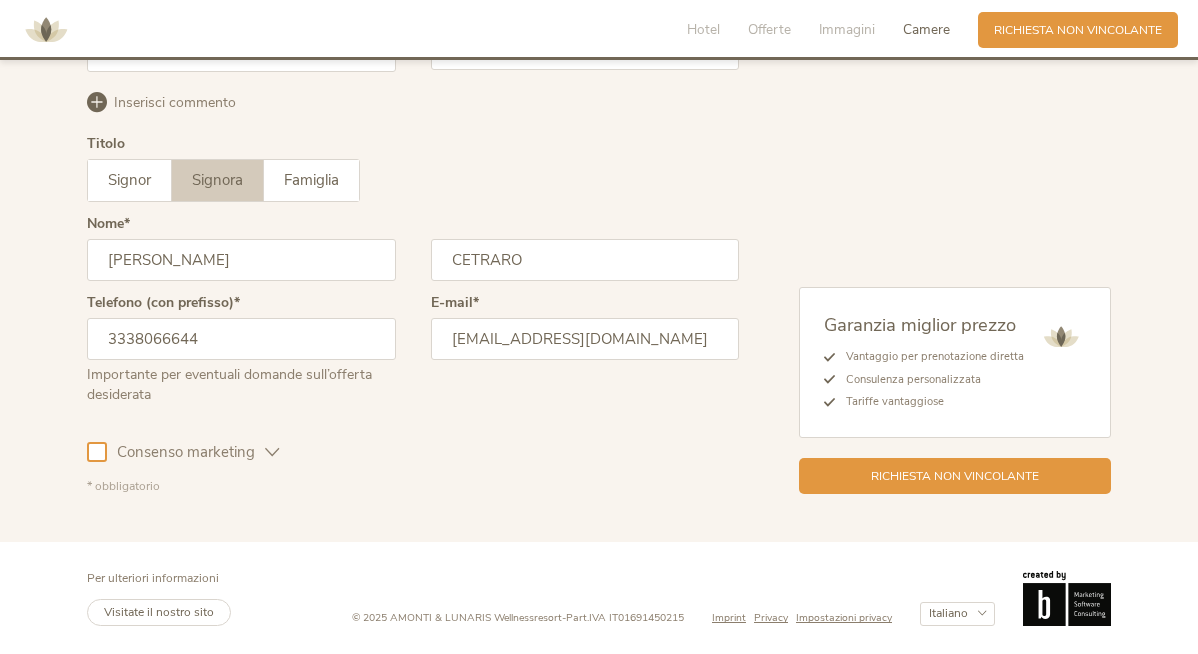 type on "c.jessica_@hotmail.it" 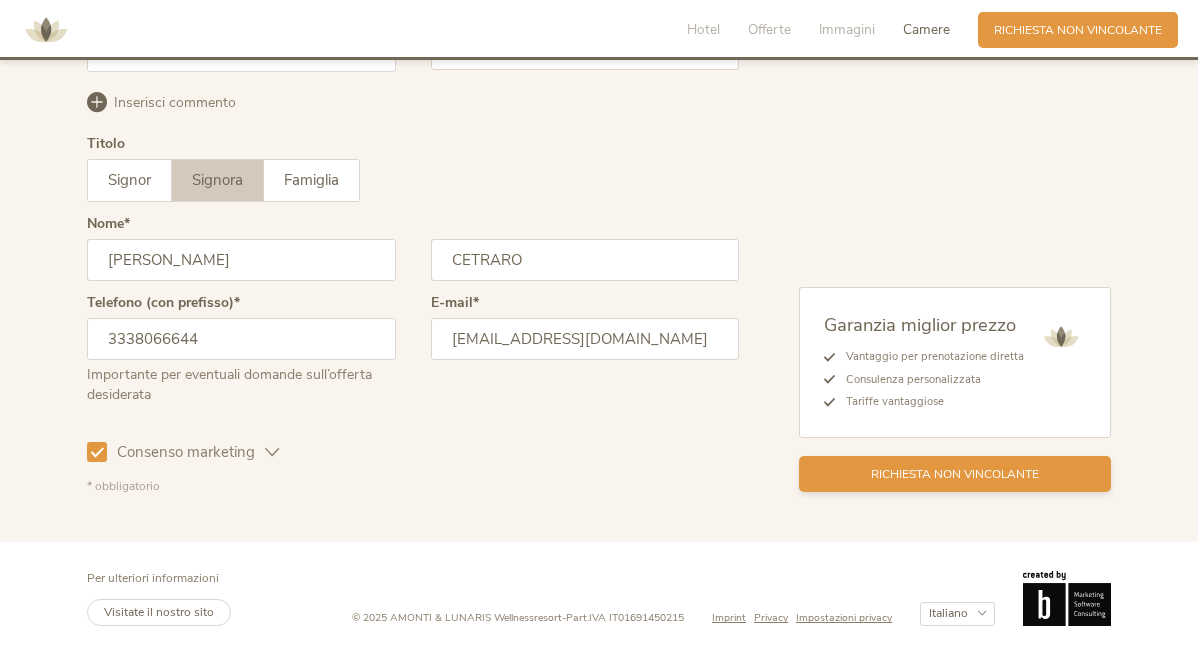 click on "Richiesta non vincolante" at bounding box center [955, 474] 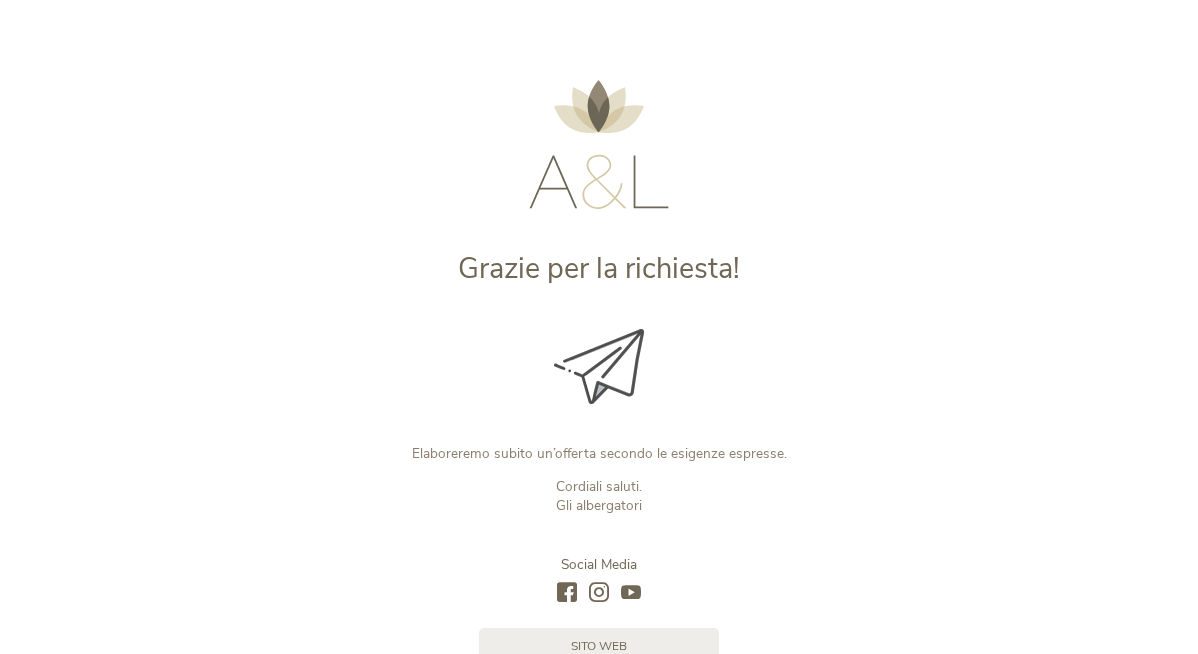 scroll, scrollTop: 0, scrollLeft: 0, axis: both 